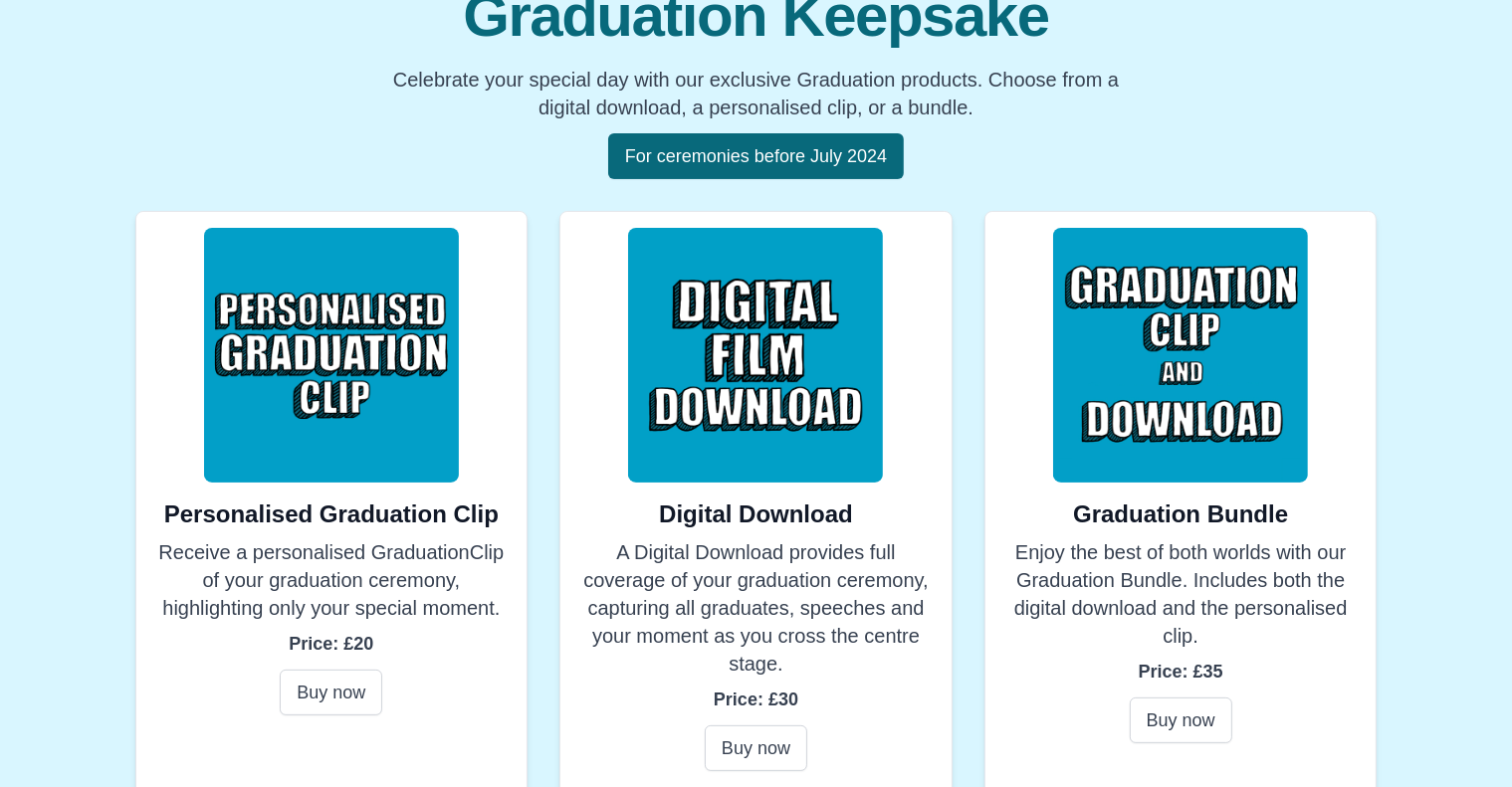 scroll, scrollTop: 286, scrollLeft: 0, axis: vertical 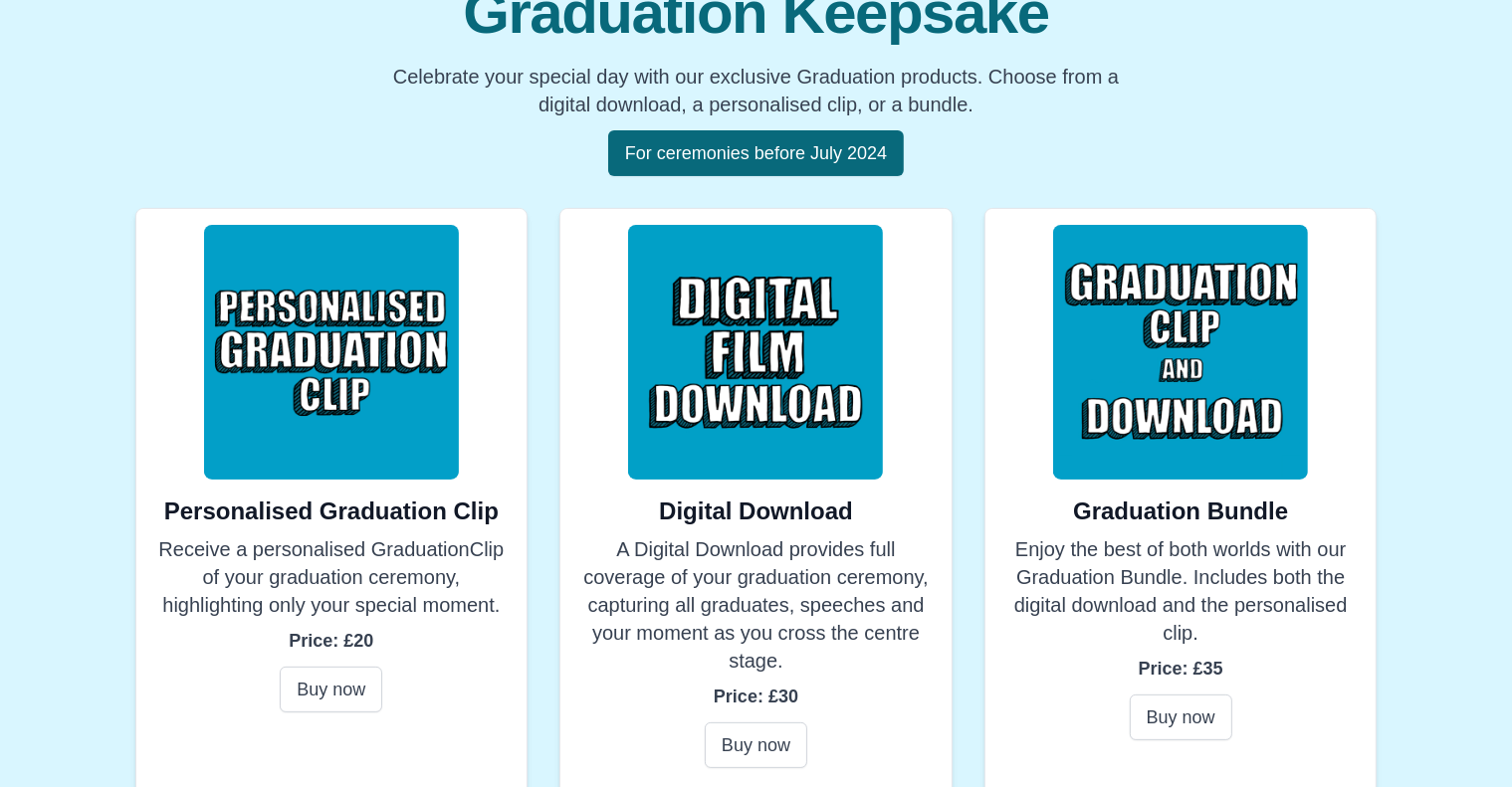 click at bounding box center (331, 352) 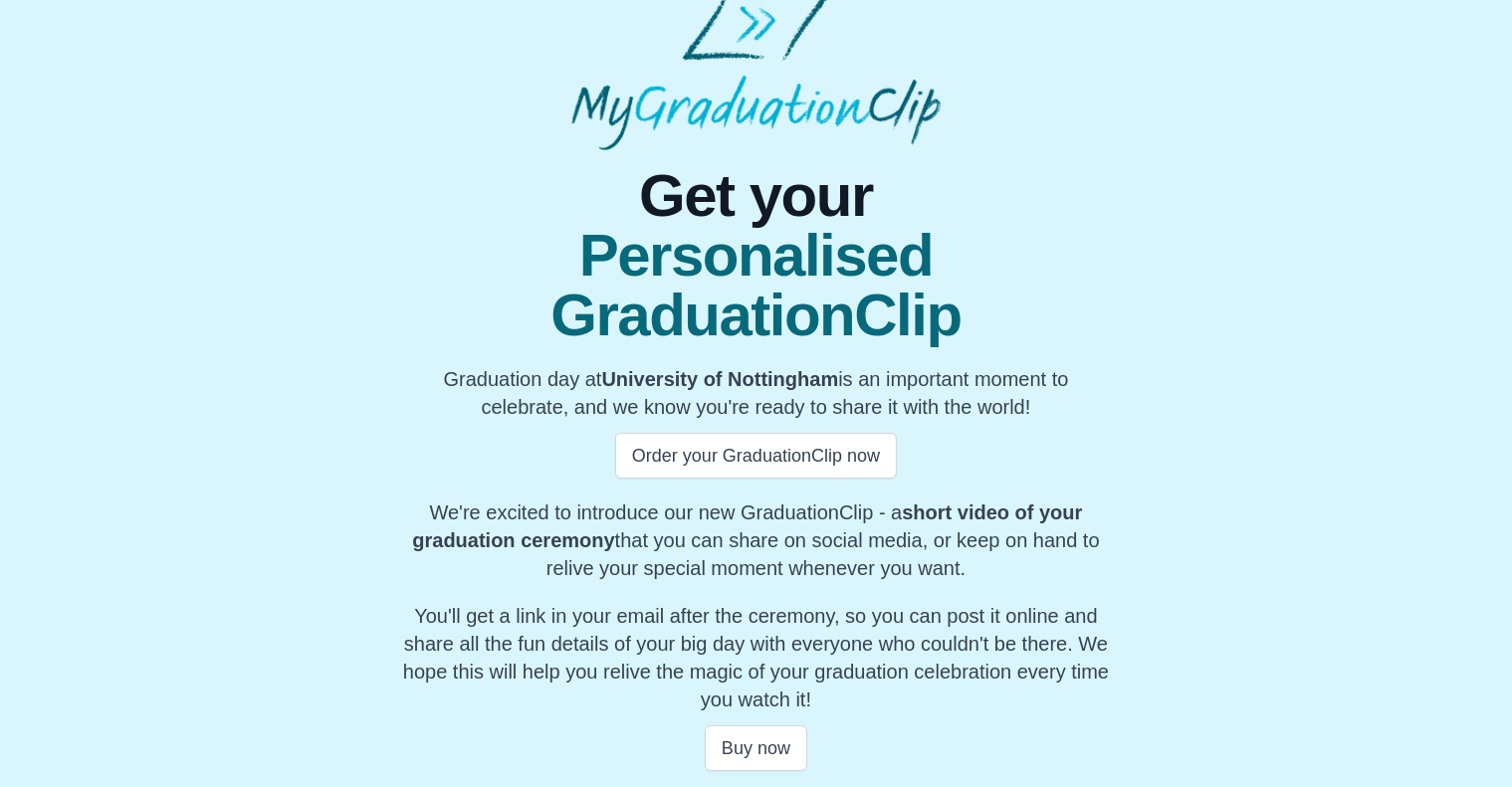scroll, scrollTop: 25, scrollLeft: 0, axis: vertical 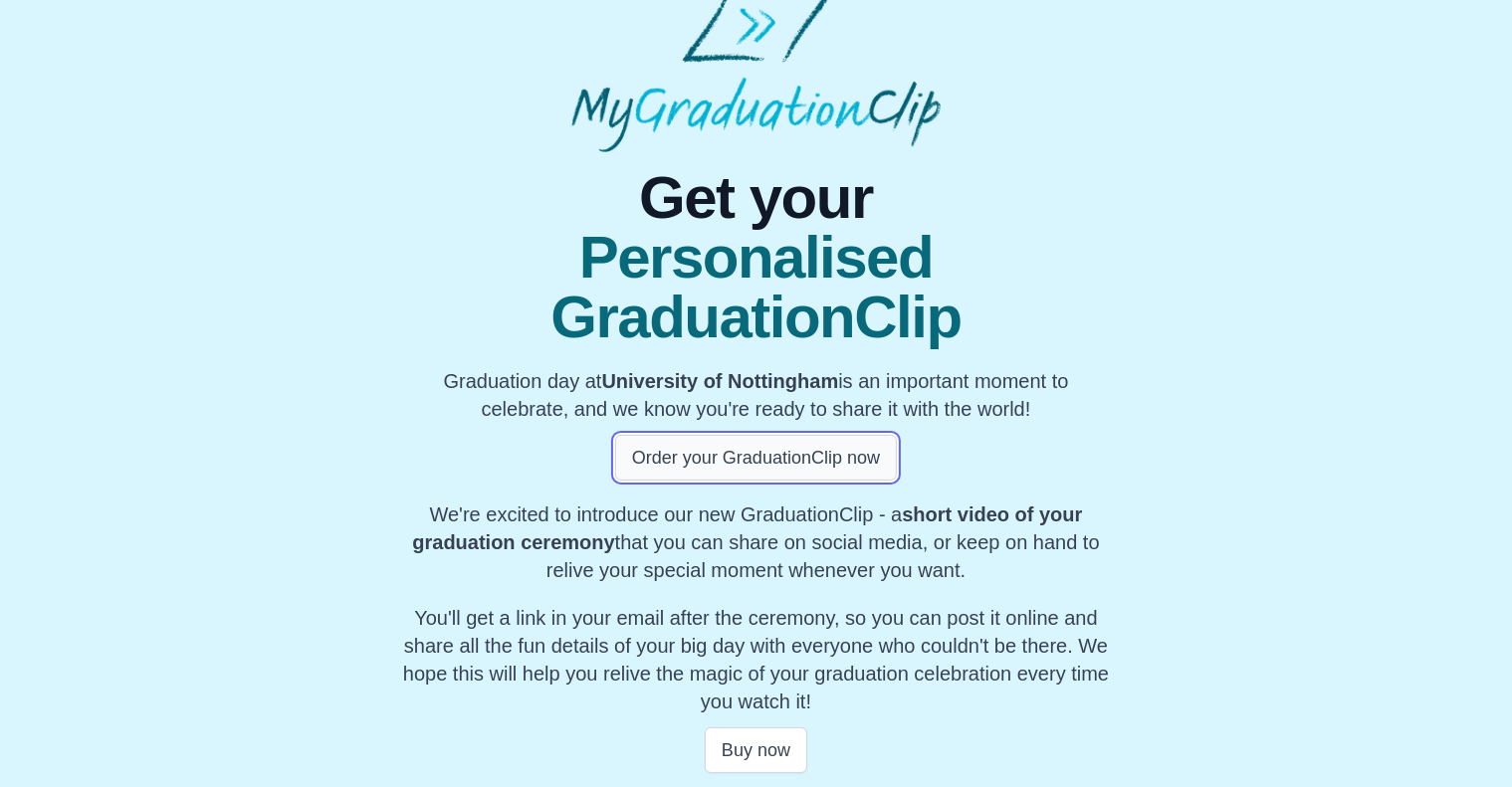 click on "Order your GraduationClip now" at bounding box center [756, 458] 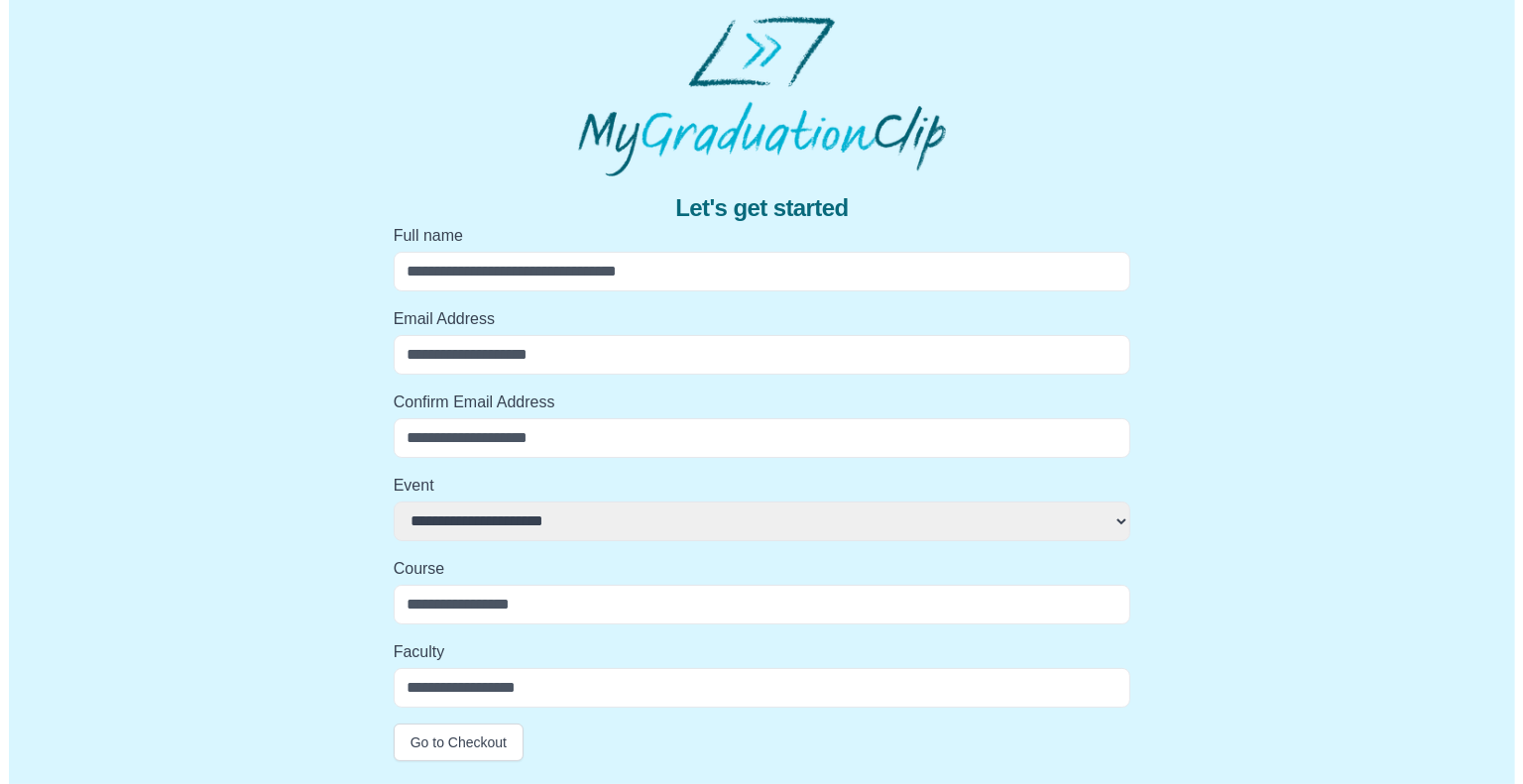 scroll, scrollTop: 0, scrollLeft: 0, axis: both 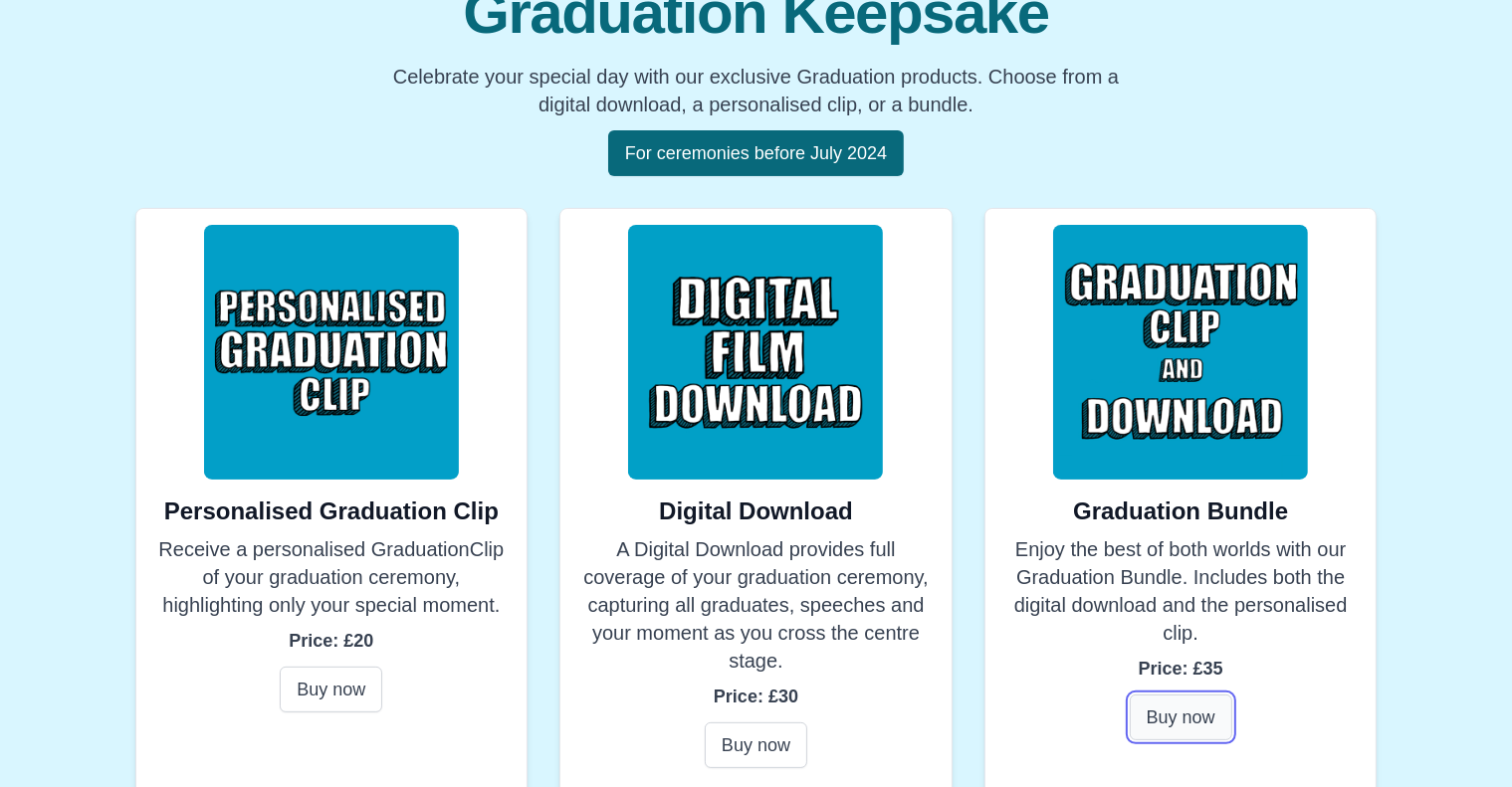 click on "Buy now" at bounding box center [1181, 717] 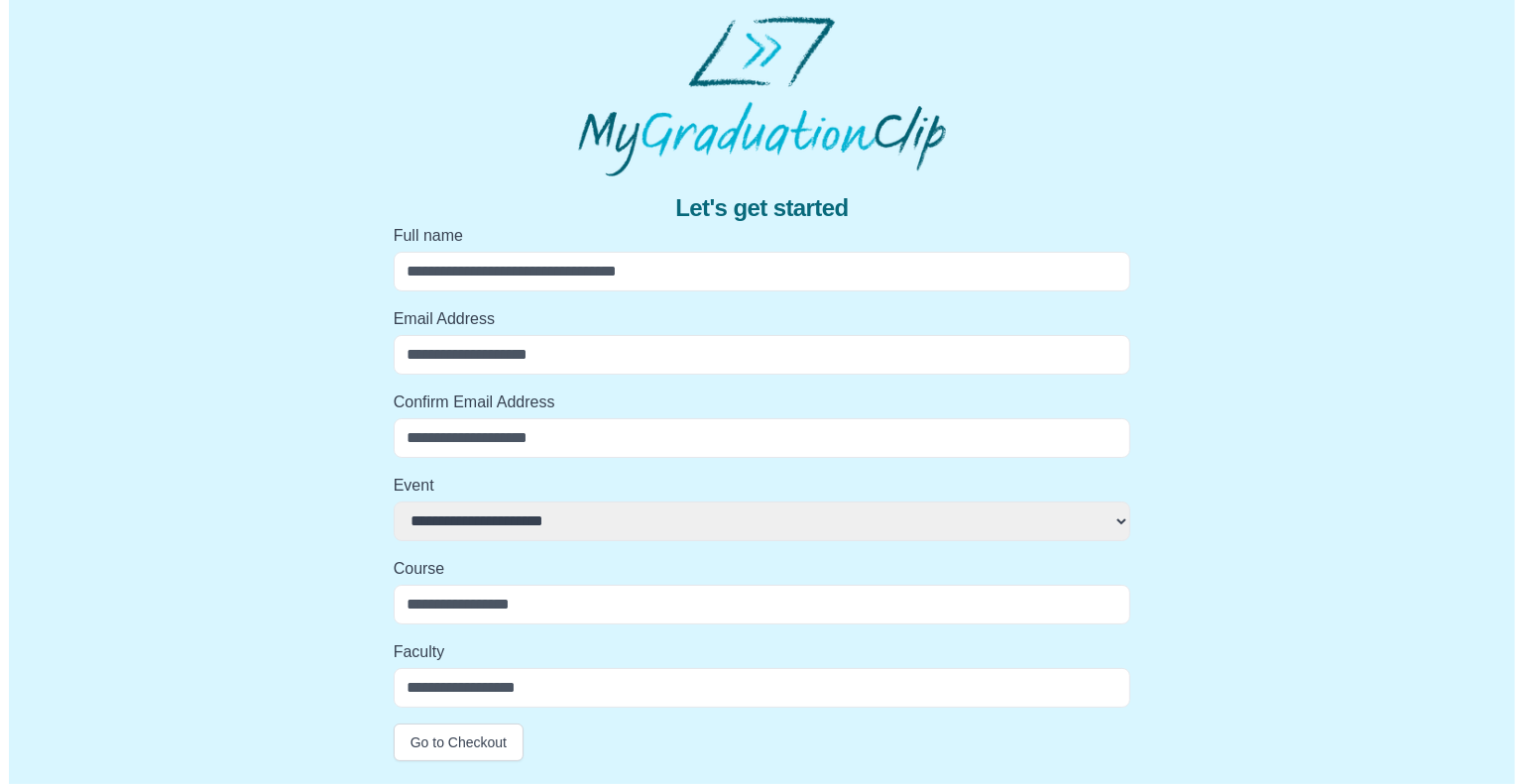 scroll, scrollTop: 0, scrollLeft: 0, axis: both 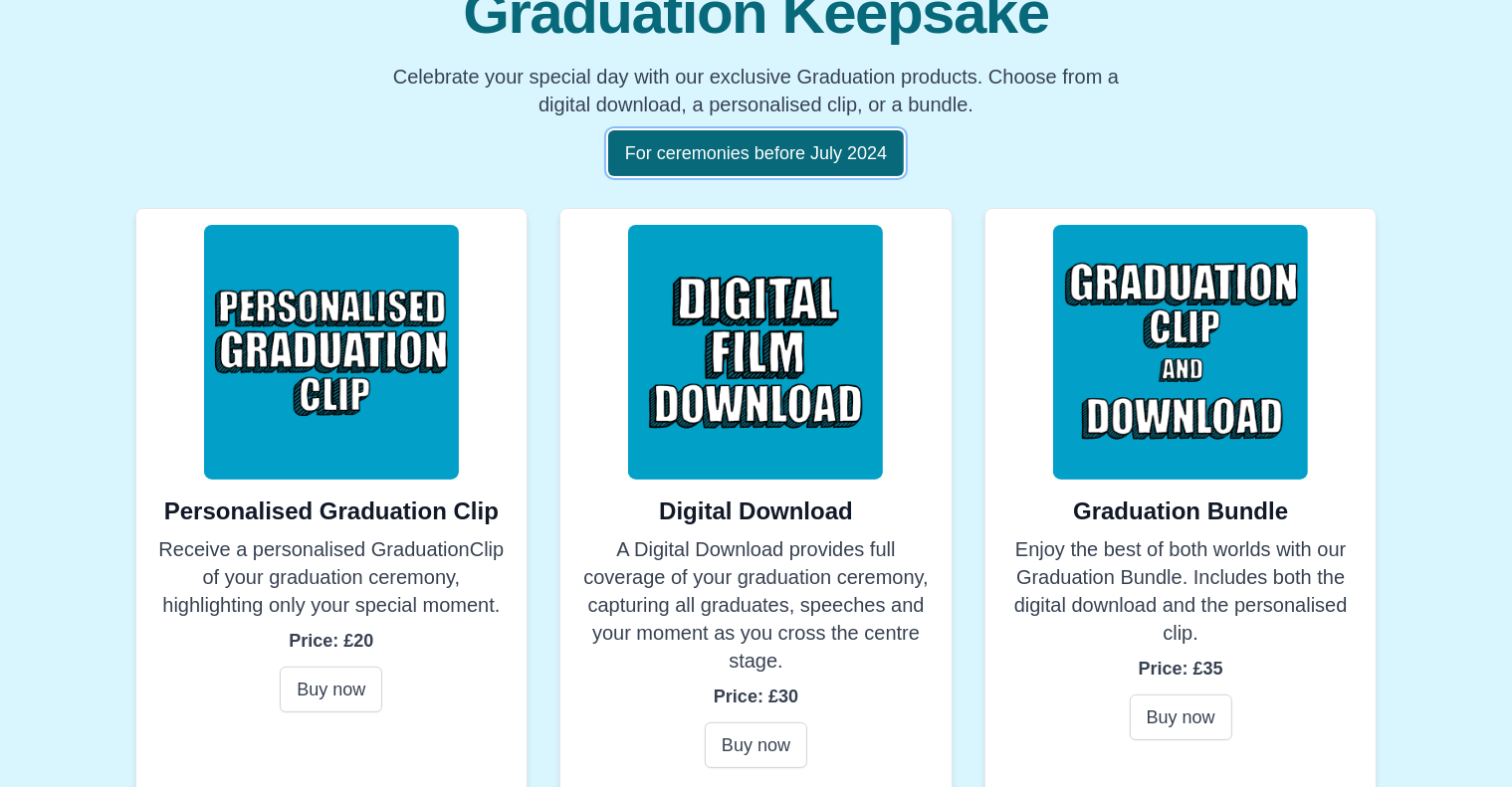 click on "For ceremonies before July 2024" at bounding box center [756, 153] 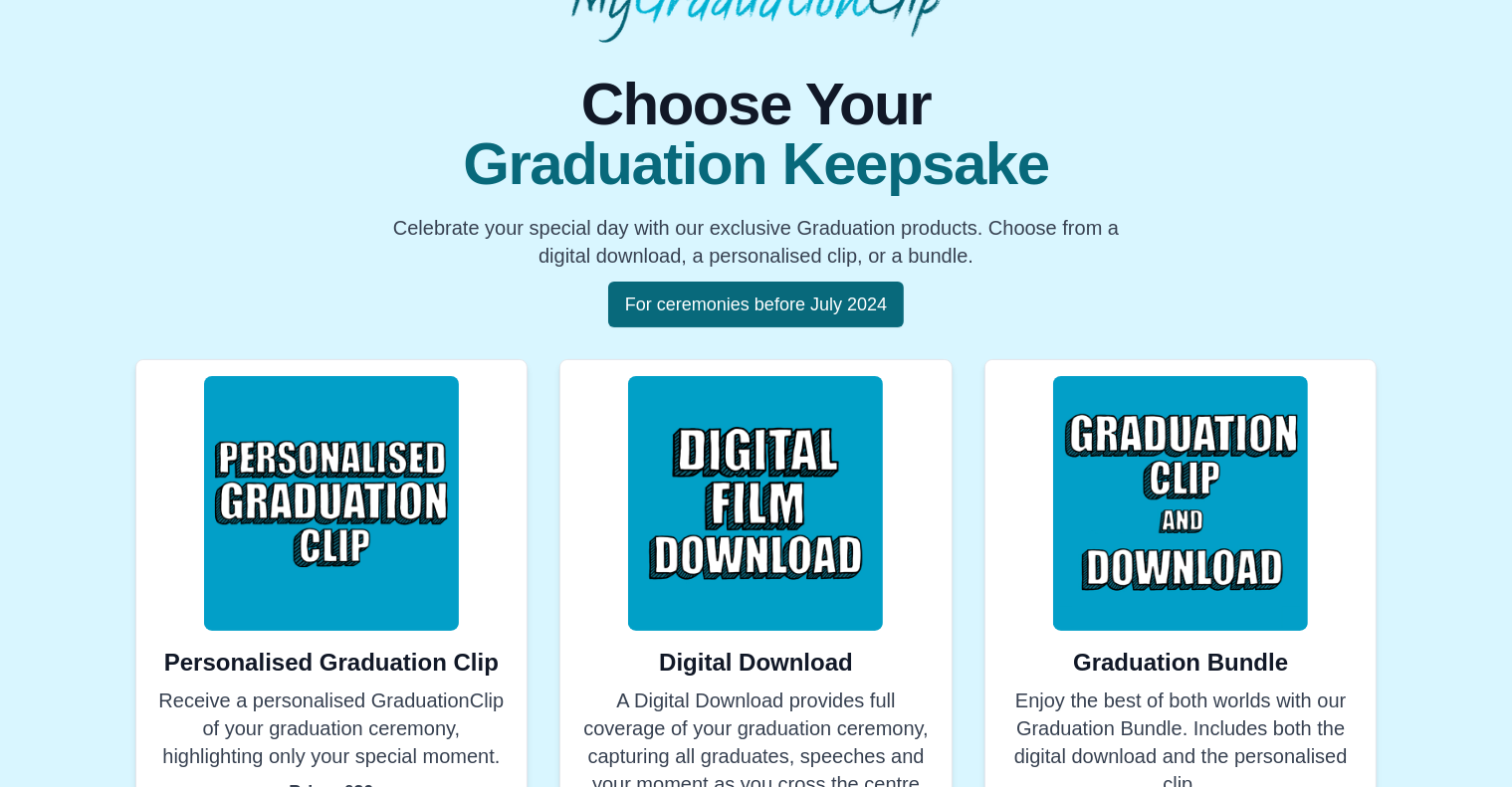 scroll, scrollTop: 286, scrollLeft: 0, axis: vertical 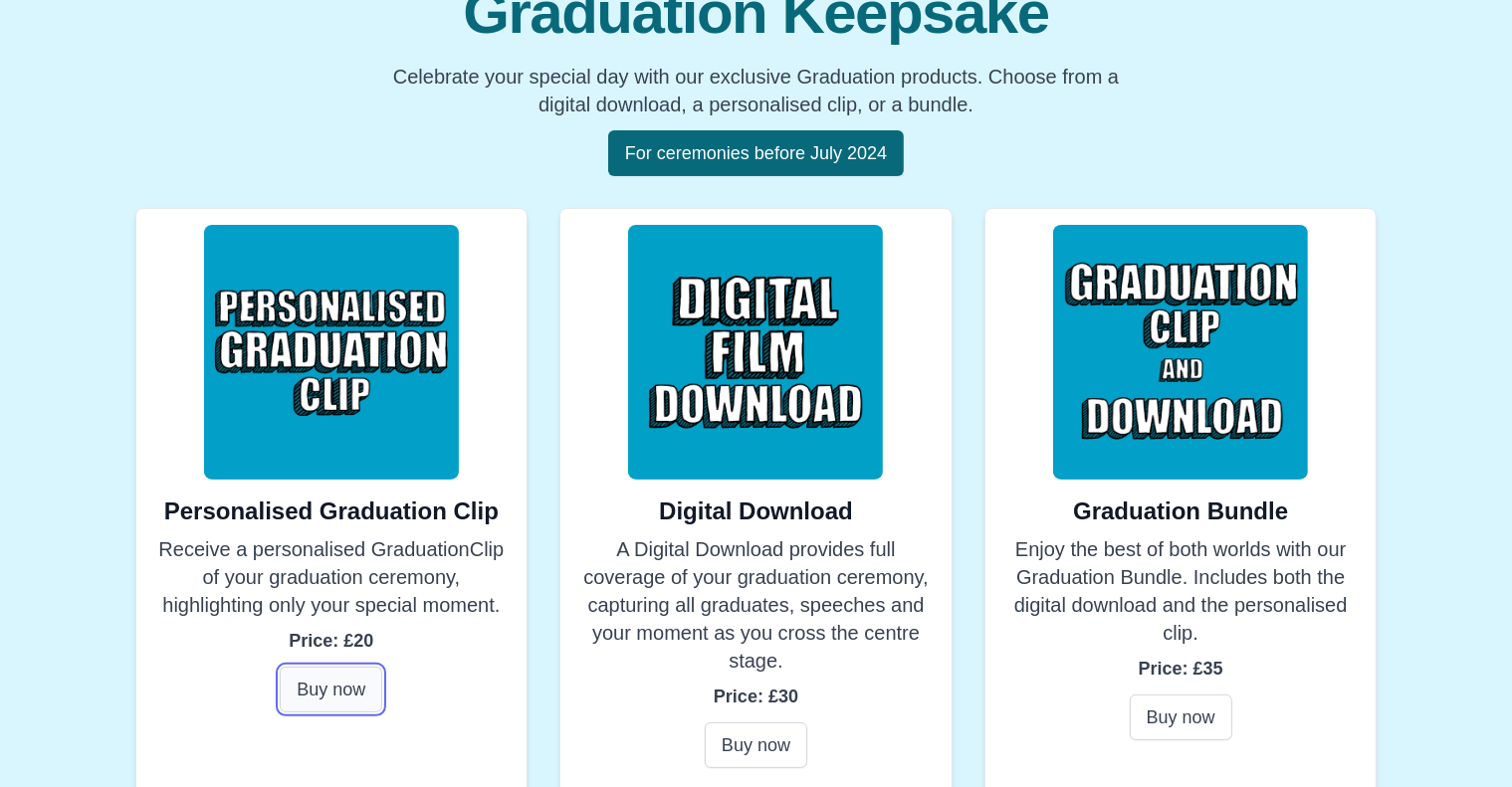 click on "Buy now" at bounding box center [330, 689] 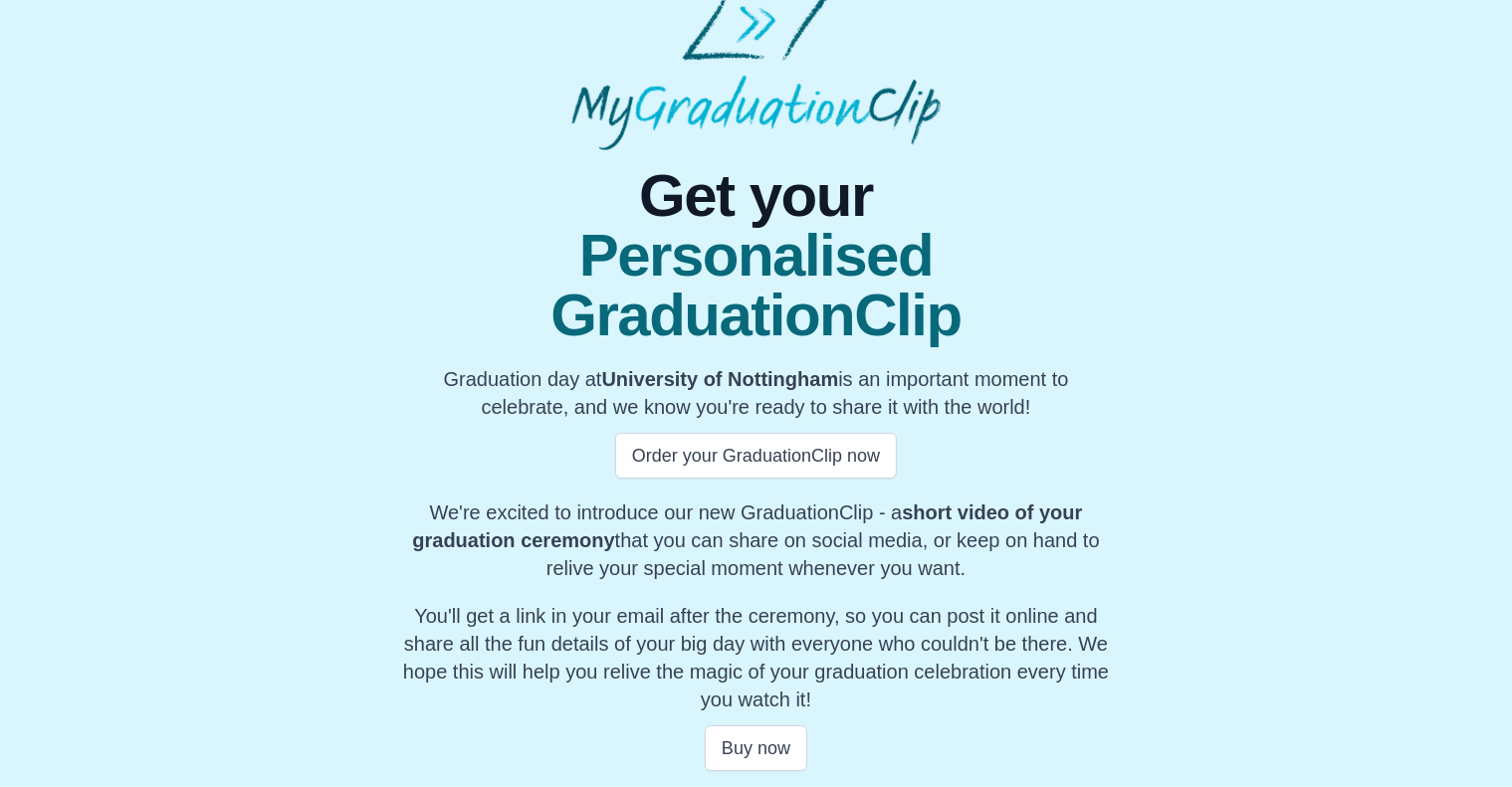 scroll, scrollTop: 25, scrollLeft: 0, axis: vertical 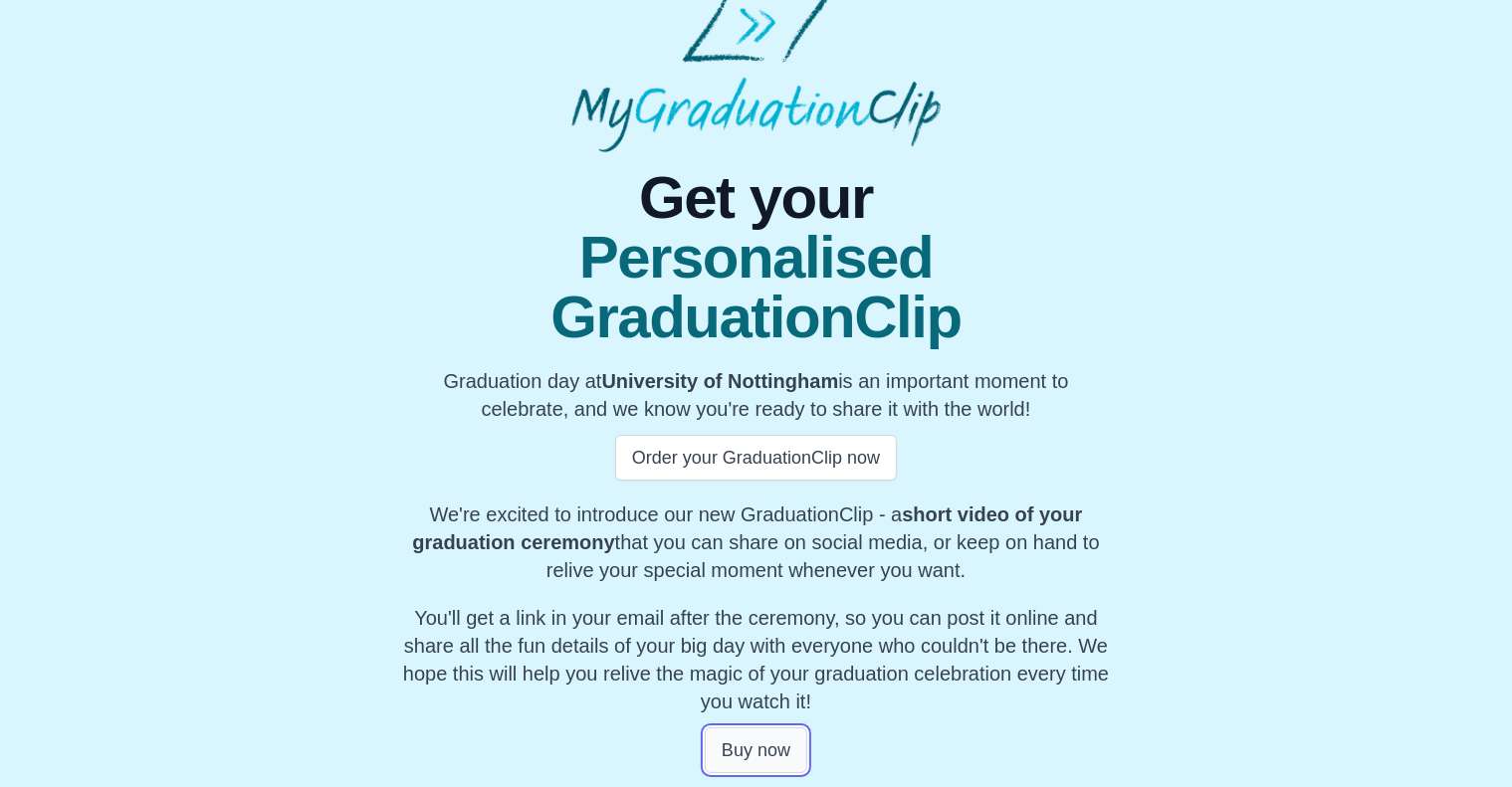 click on "Buy now" at bounding box center [756, 750] 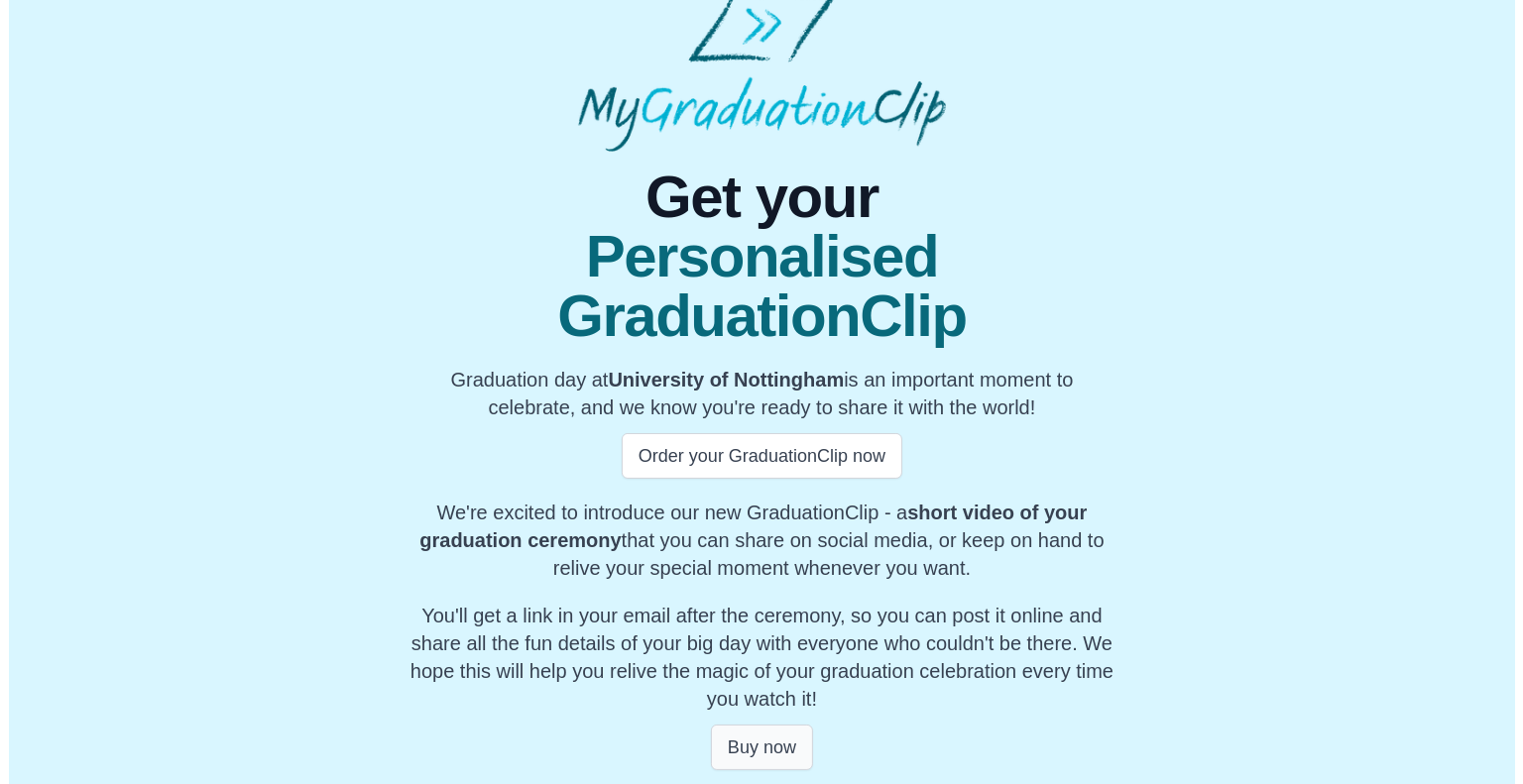 scroll, scrollTop: 0, scrollLeft: 0, axis: both 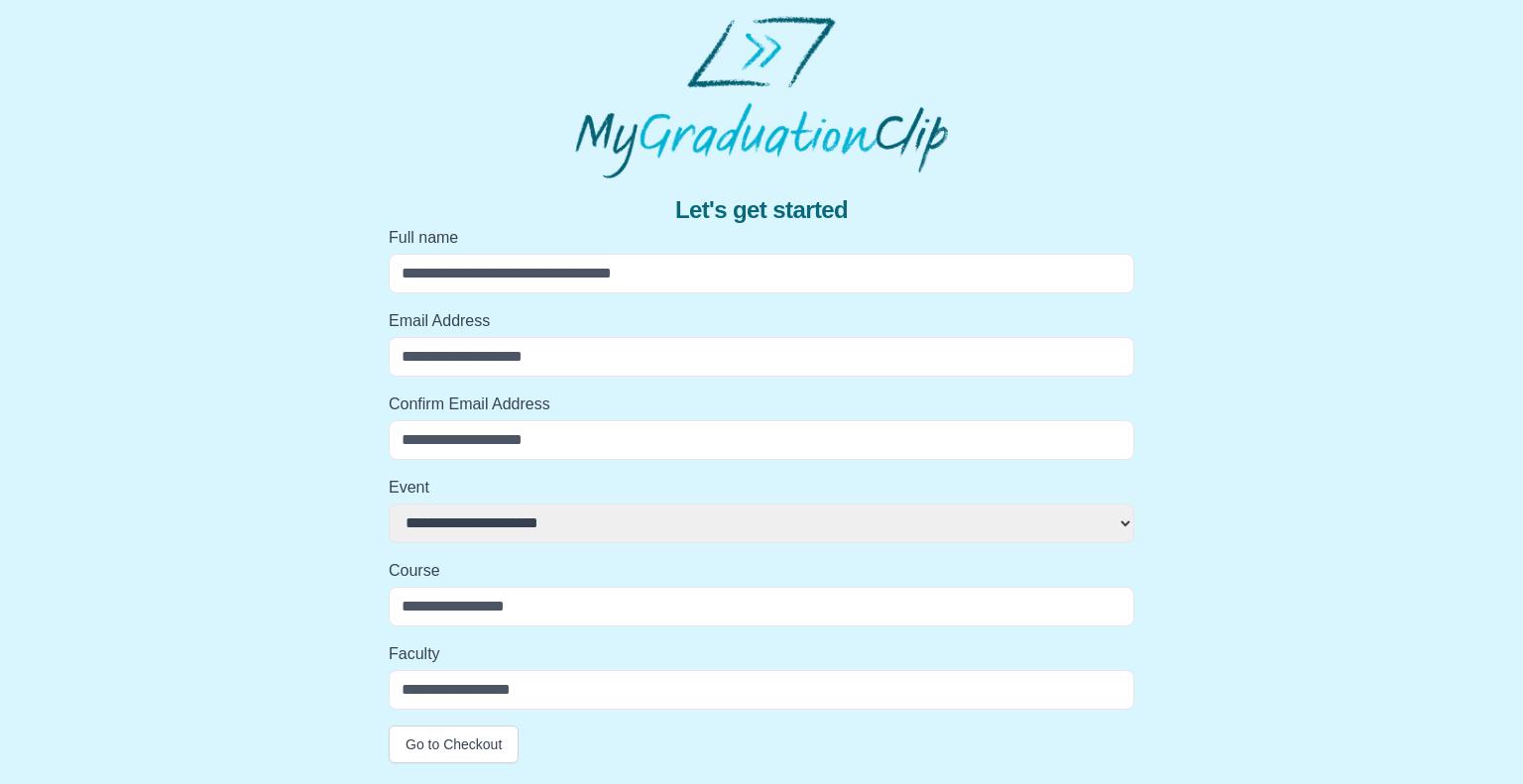 click on "Full name" at bounding box center [762, 274] 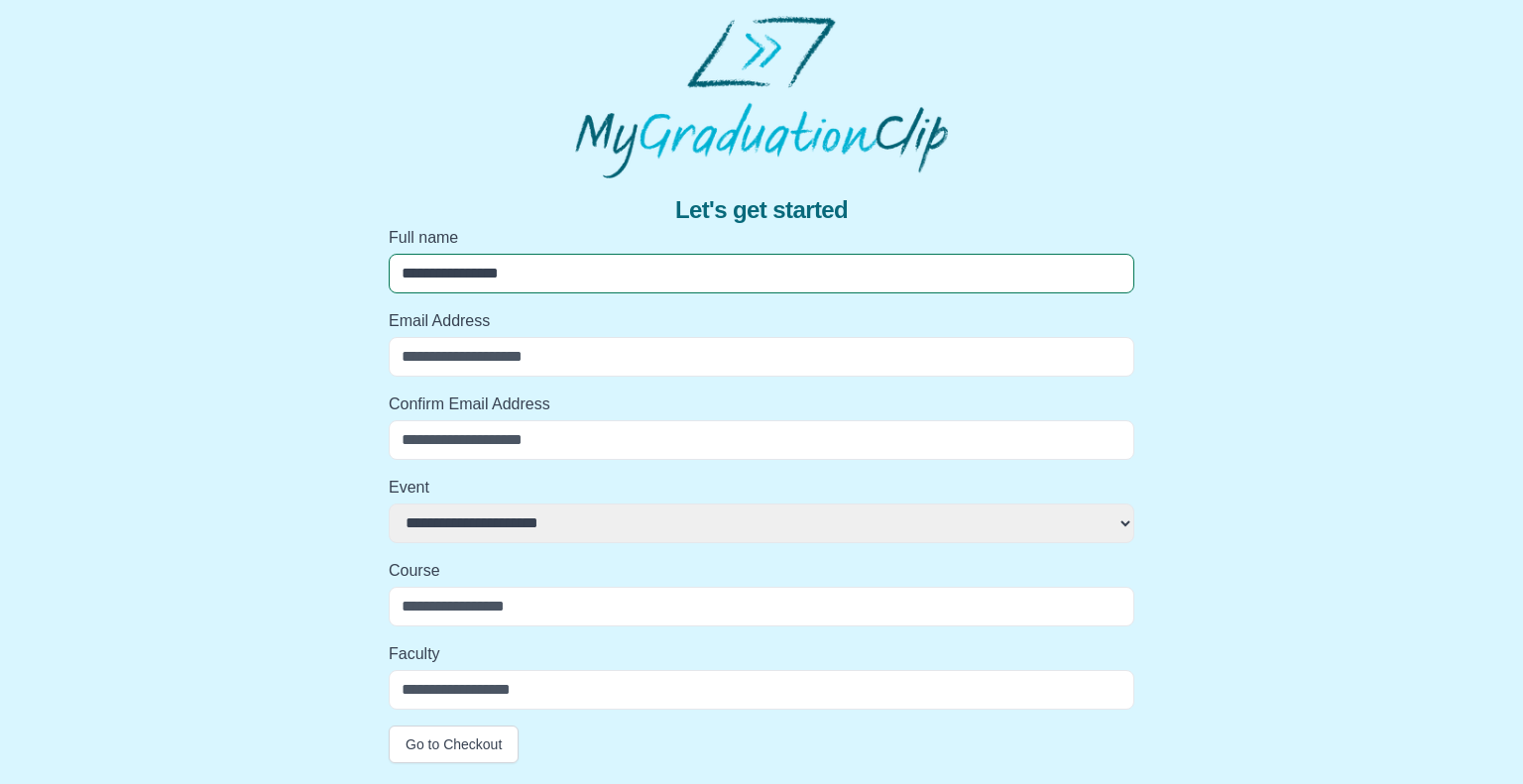 type on "**********" 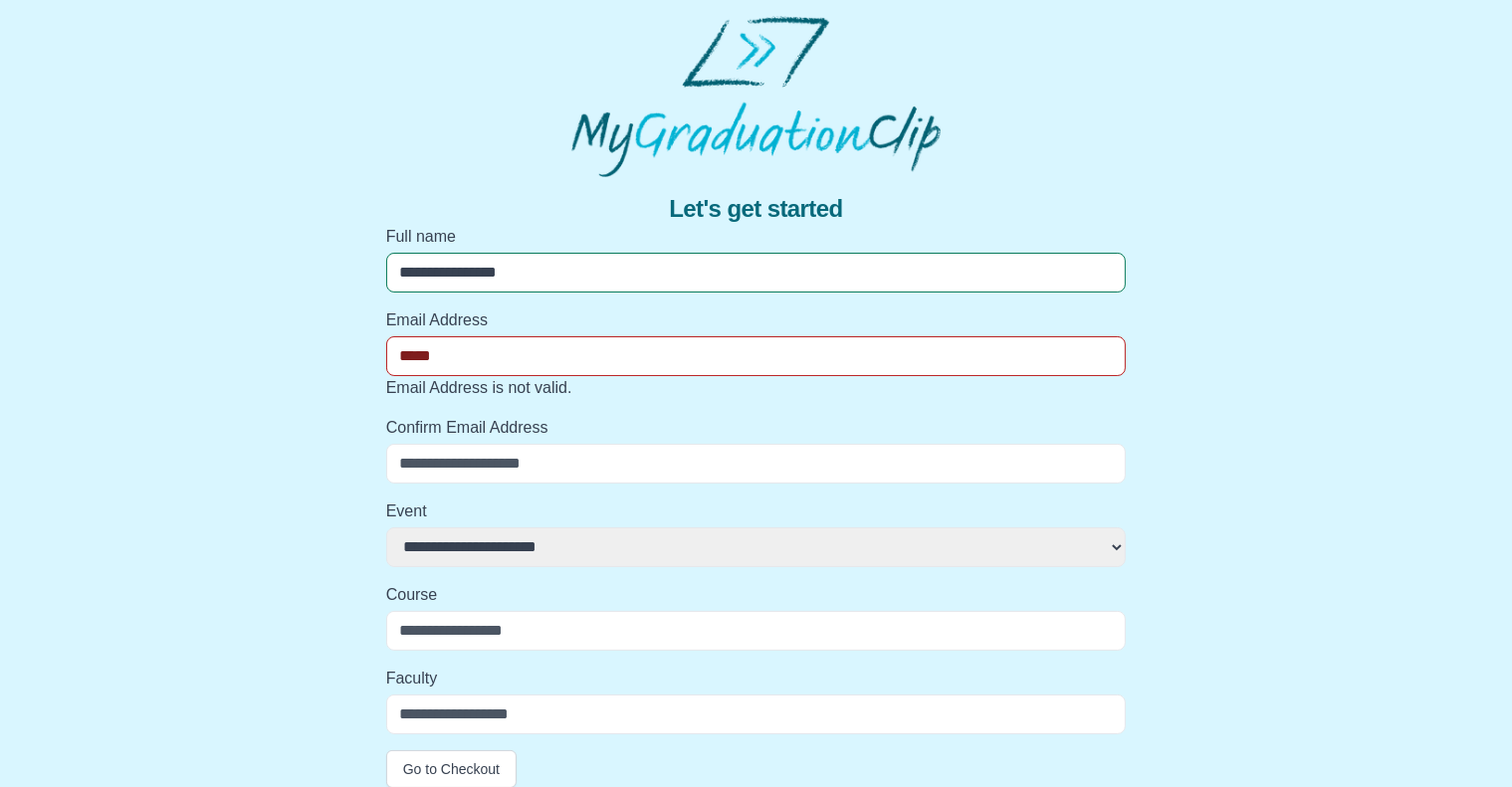 type on "**********" 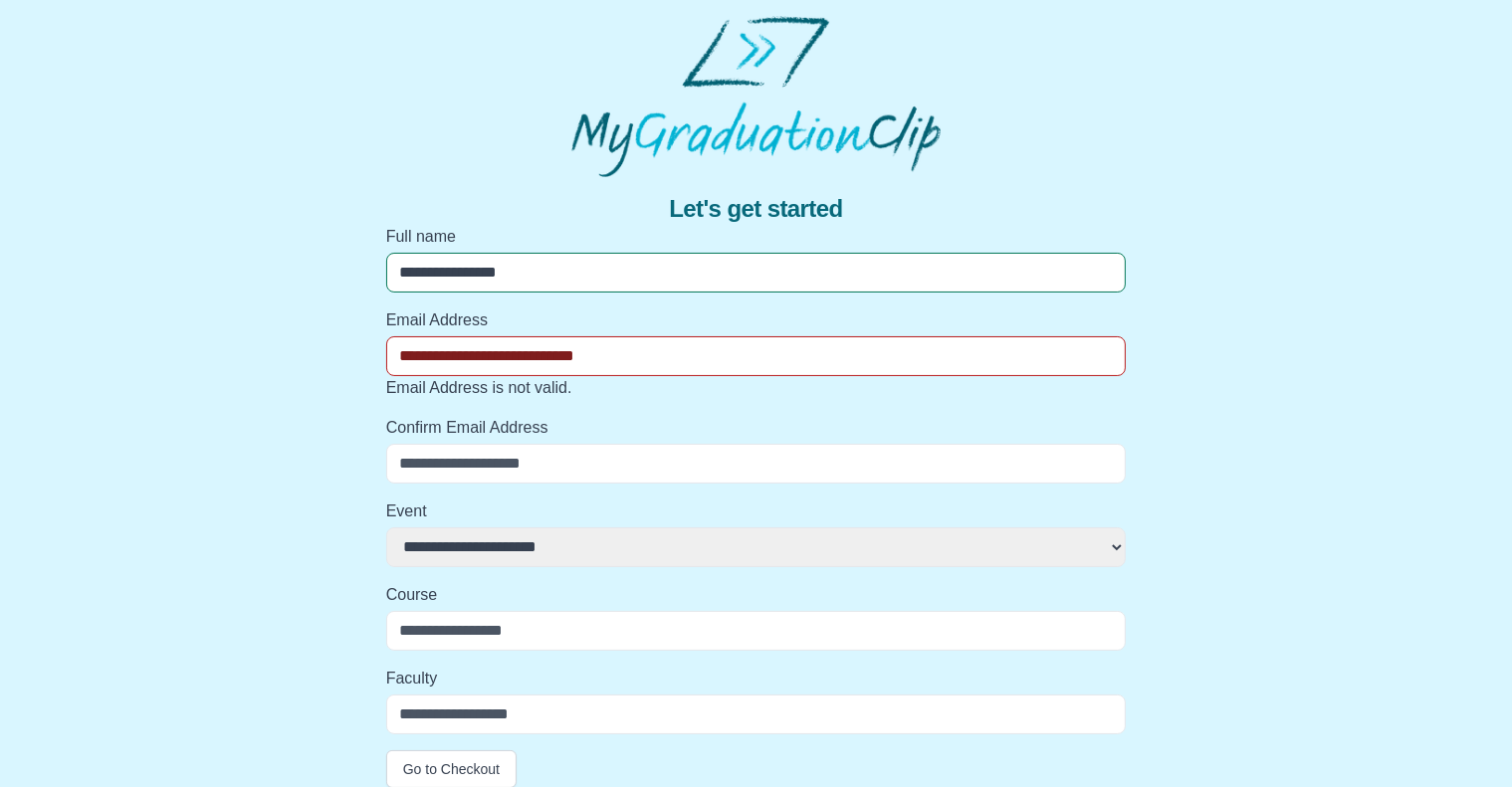 type on "**********" 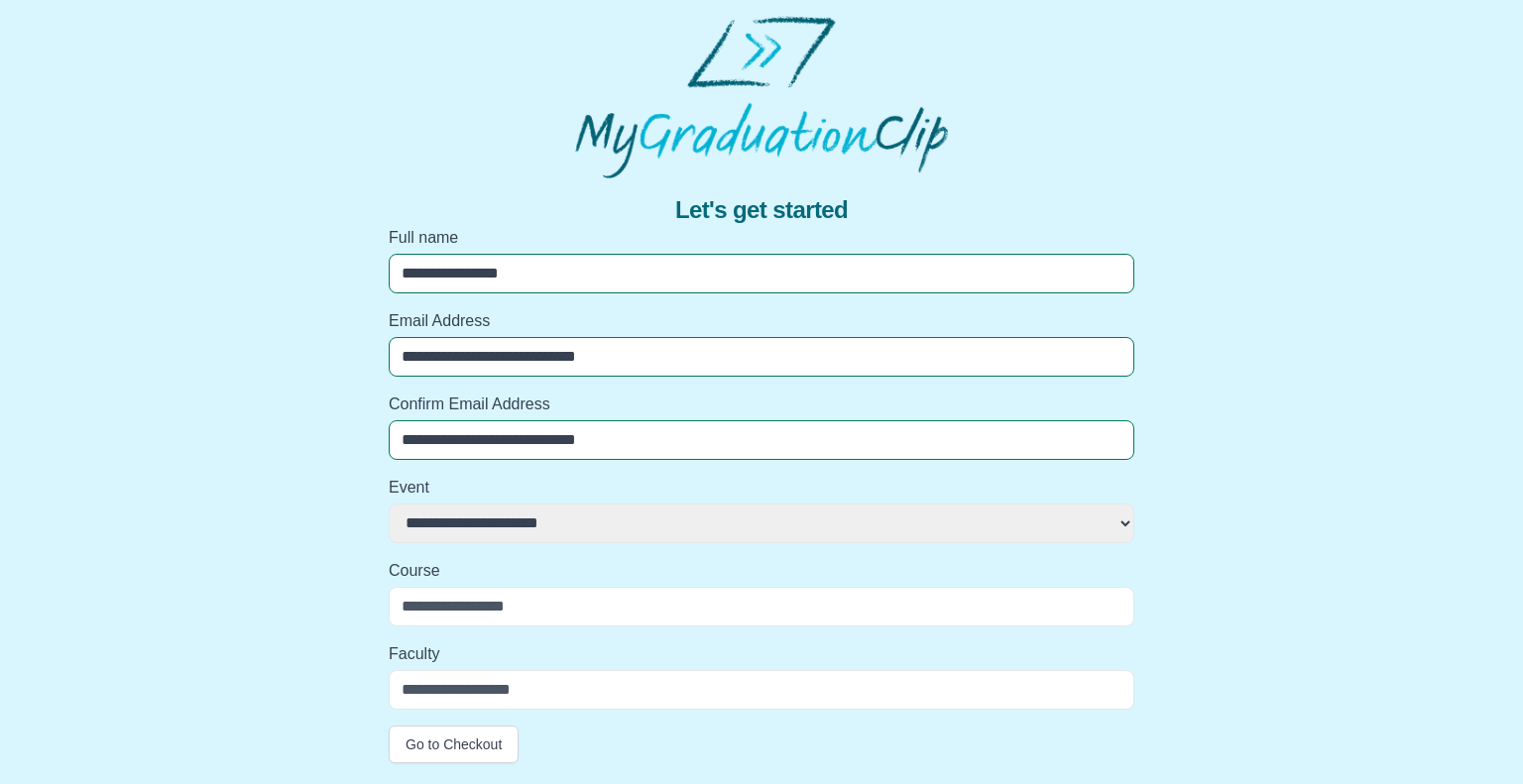 click on "**********" at bounding box center (762, 523) 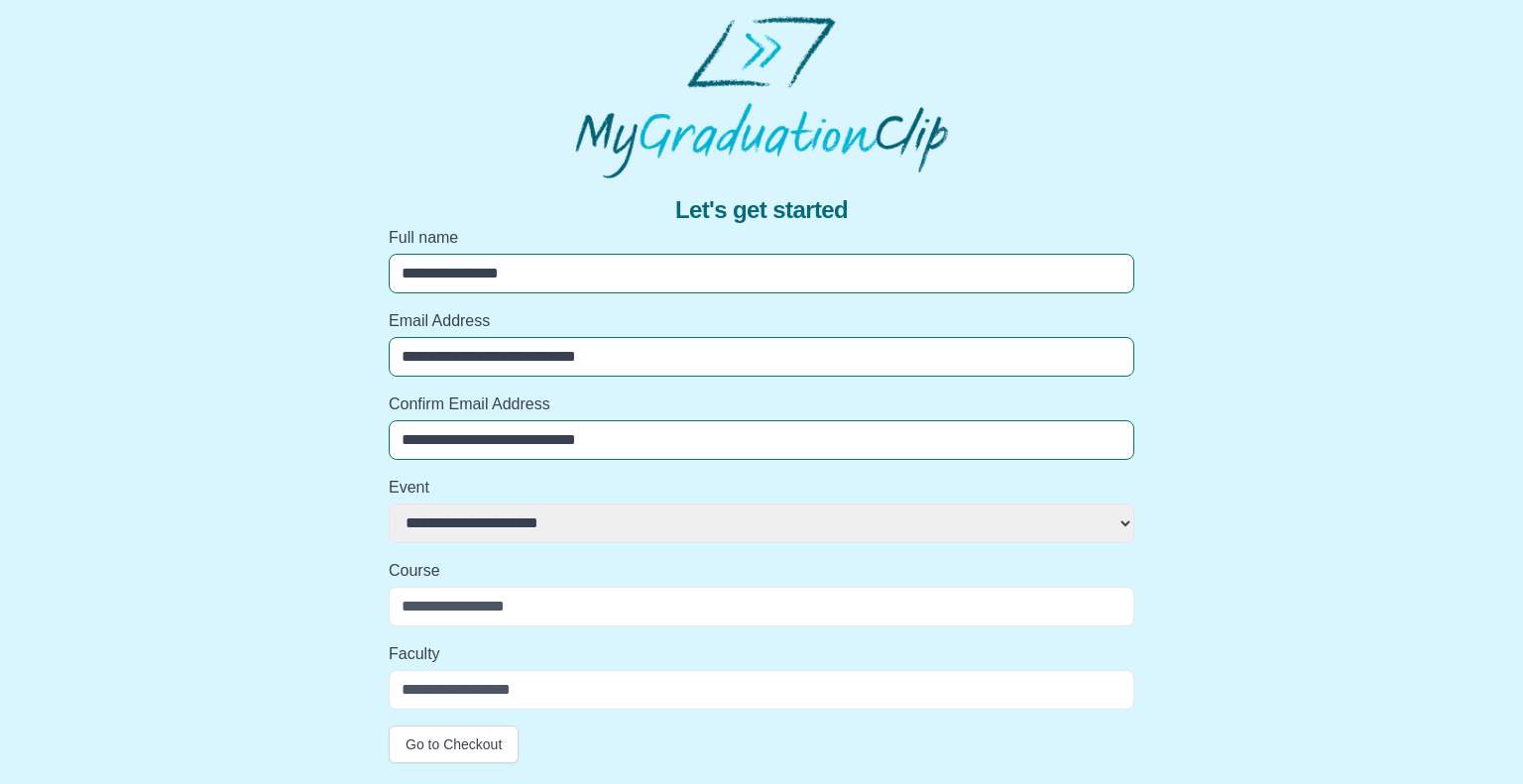 select on "**********" 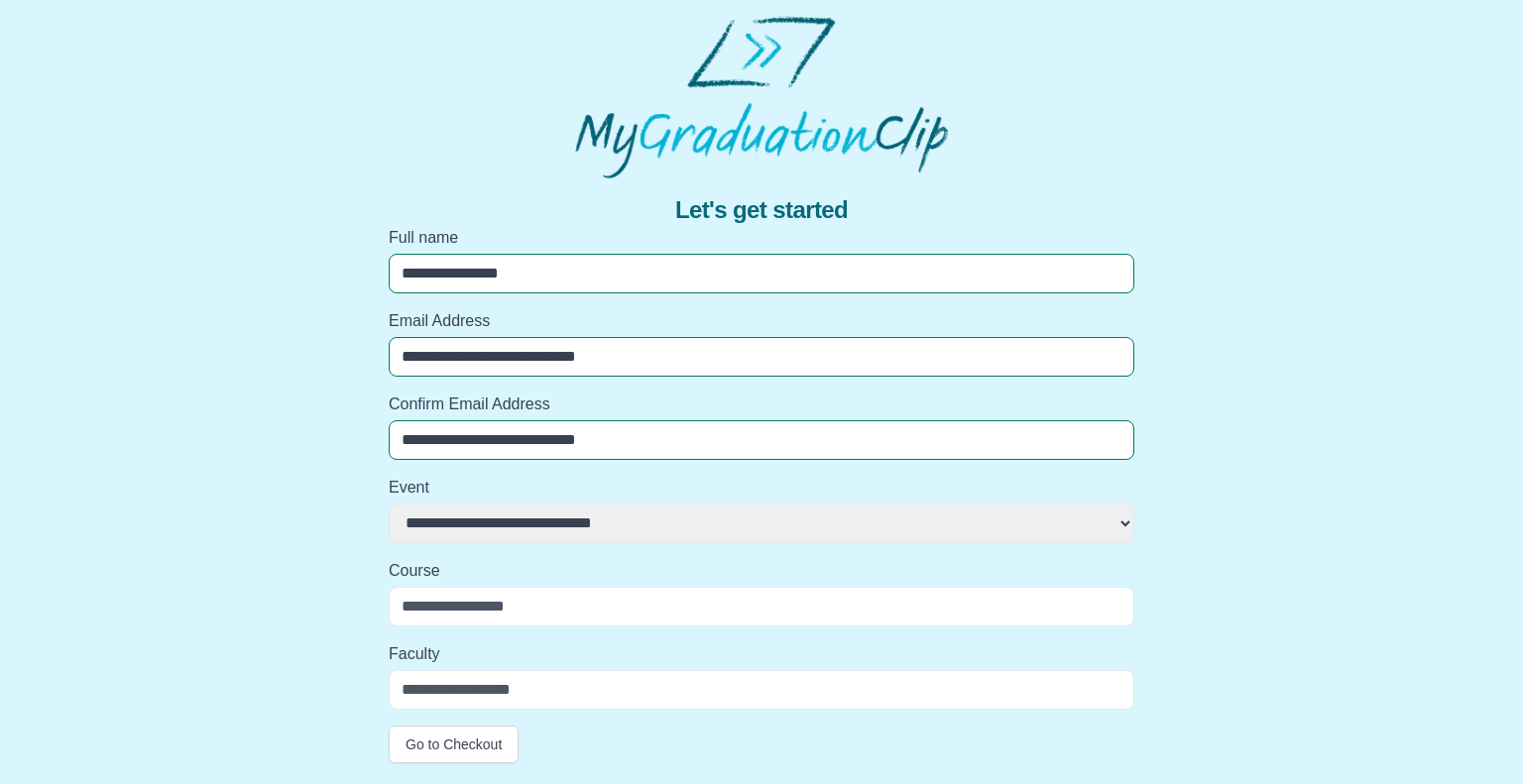 click on "**********" at bounding box center [762, 523] 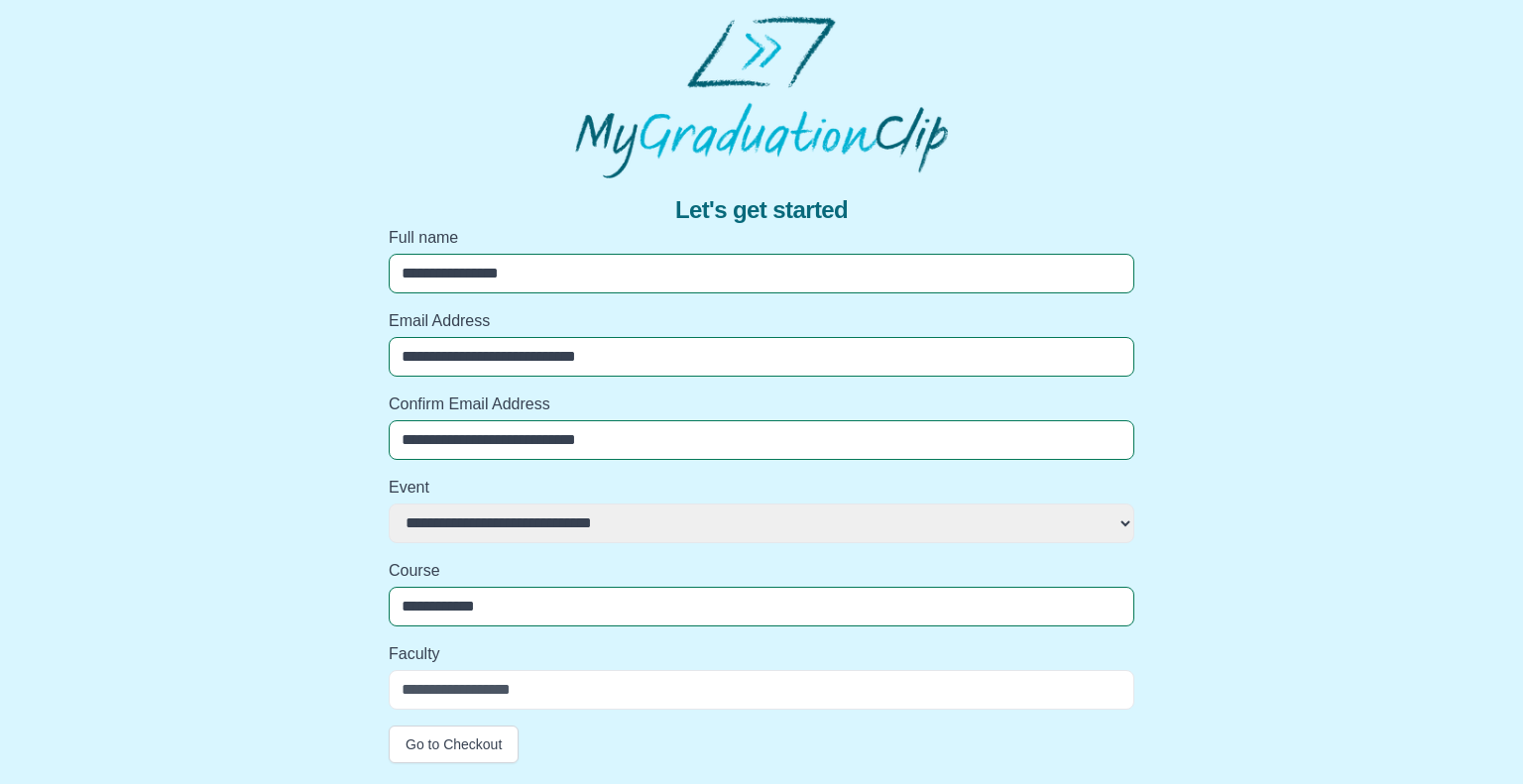 type on "**********" 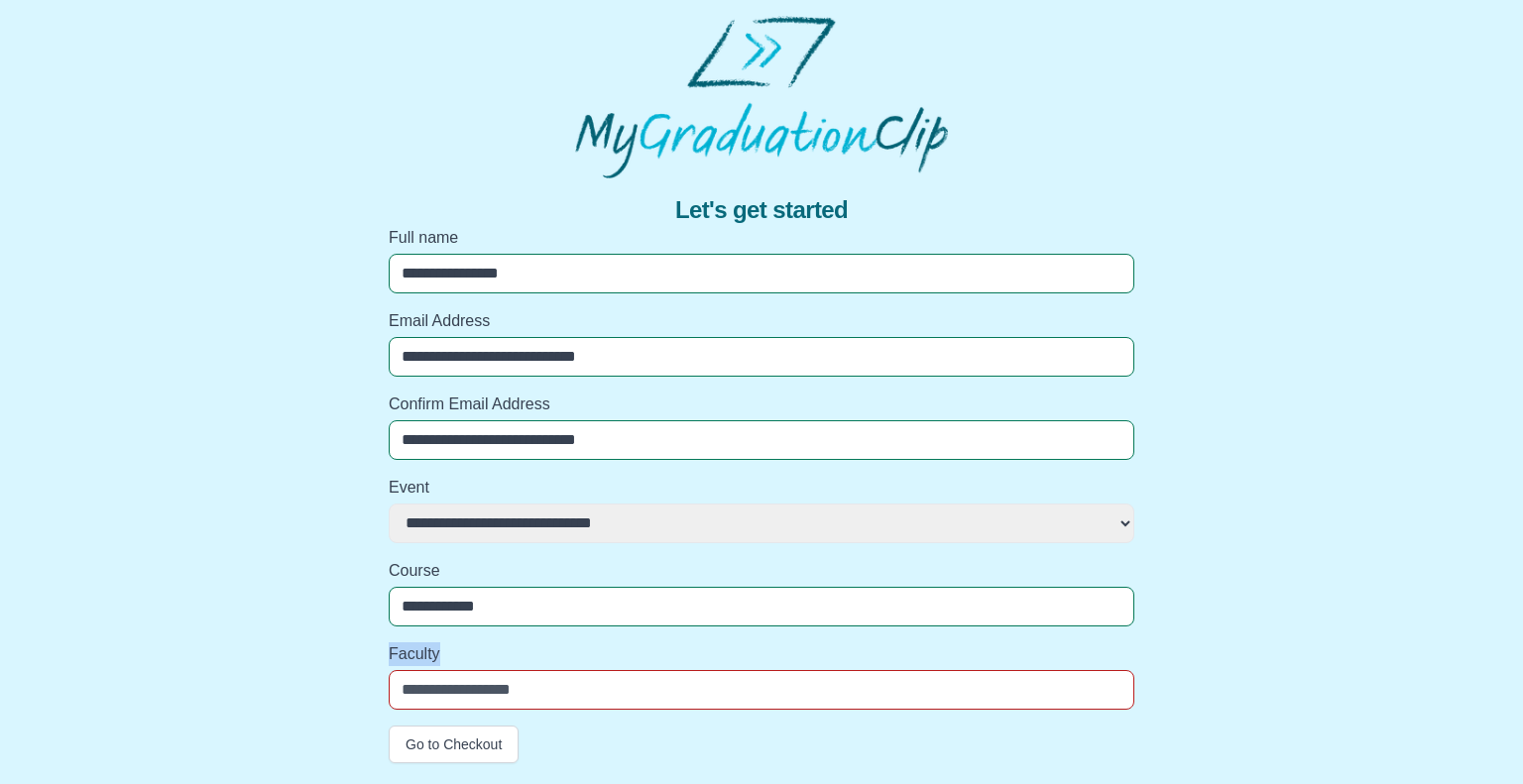 click on "Faculty" at bounding box center [762, 654] 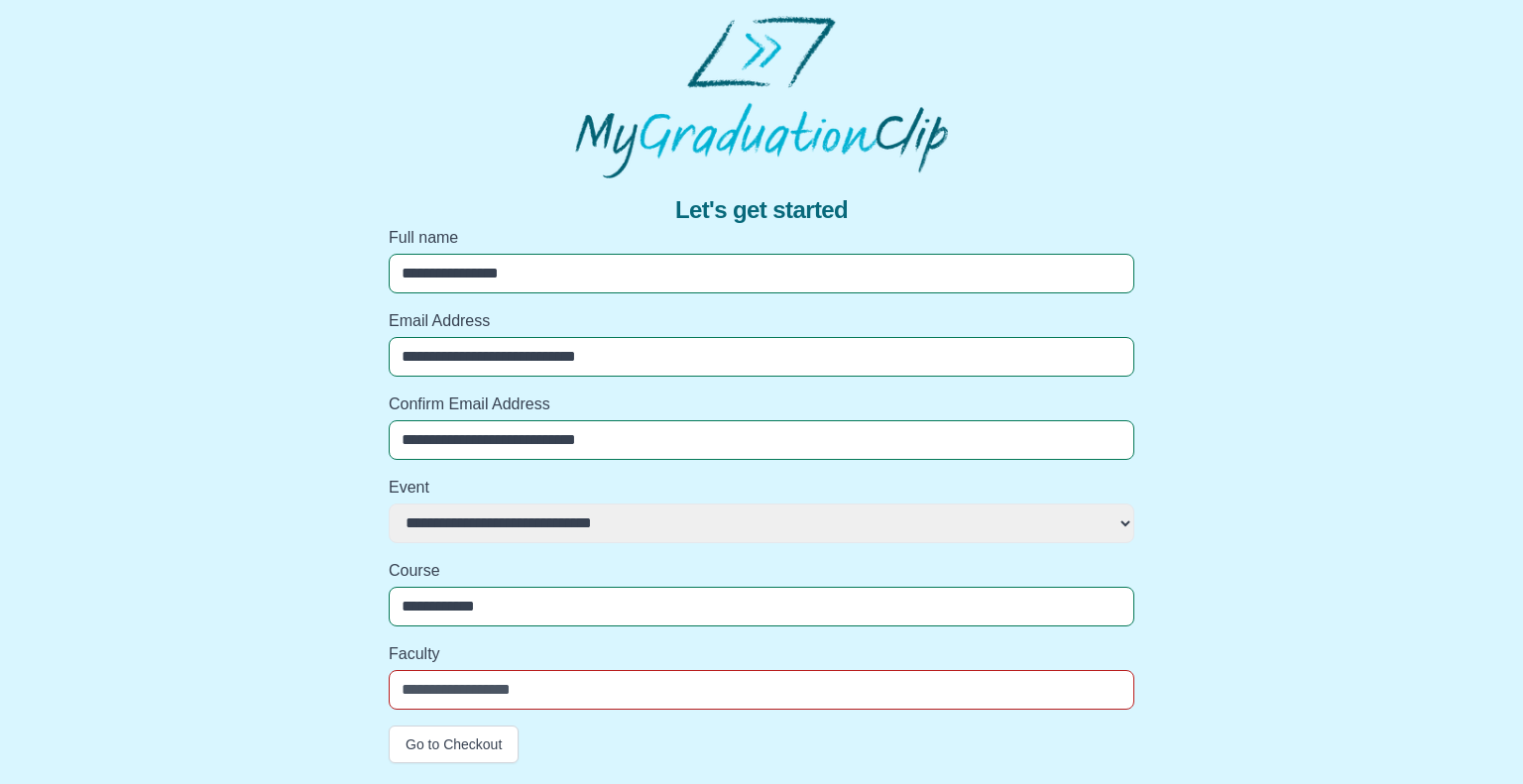 click on "Faculty" at bounding box center (762, 690) 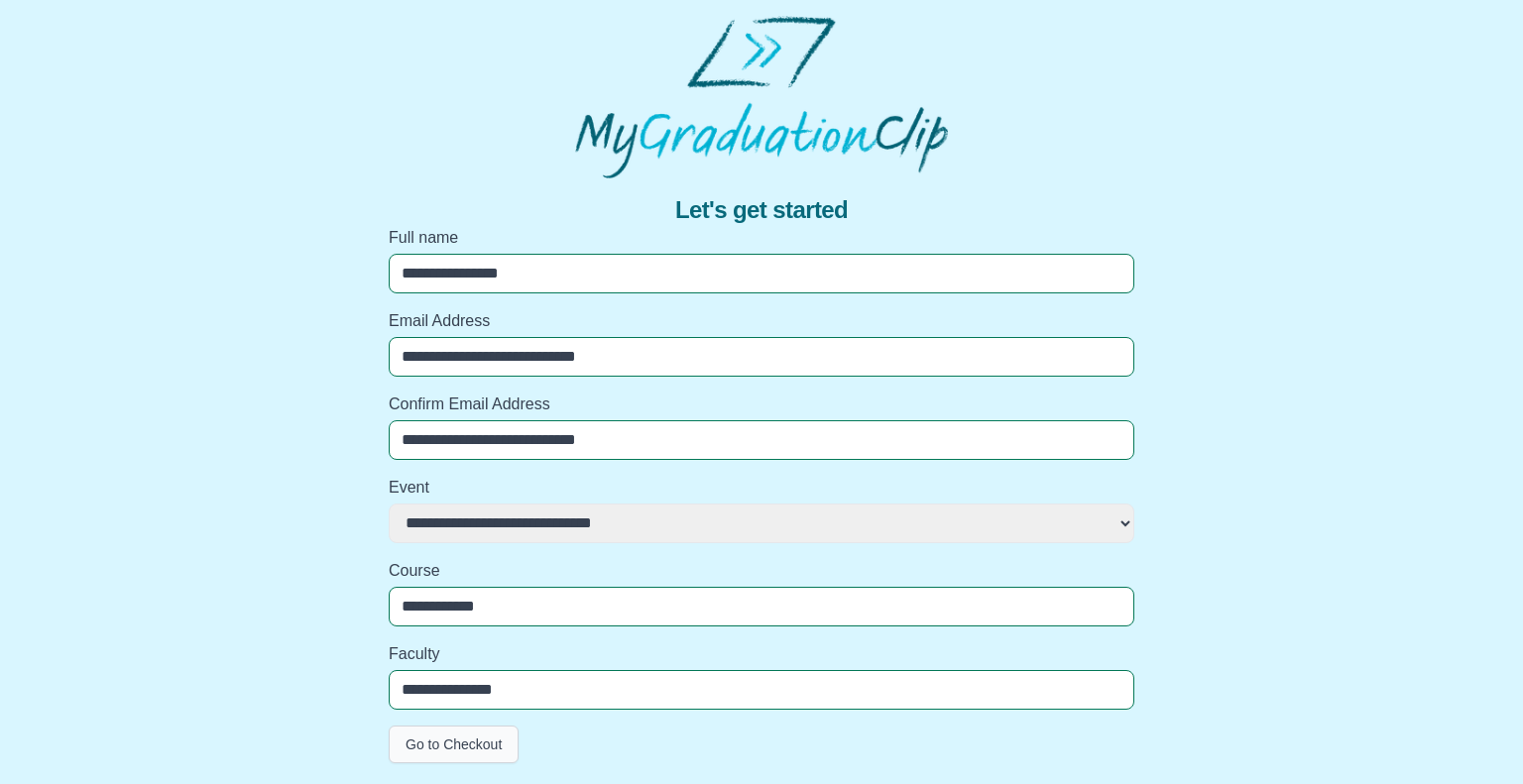 type on "**********" 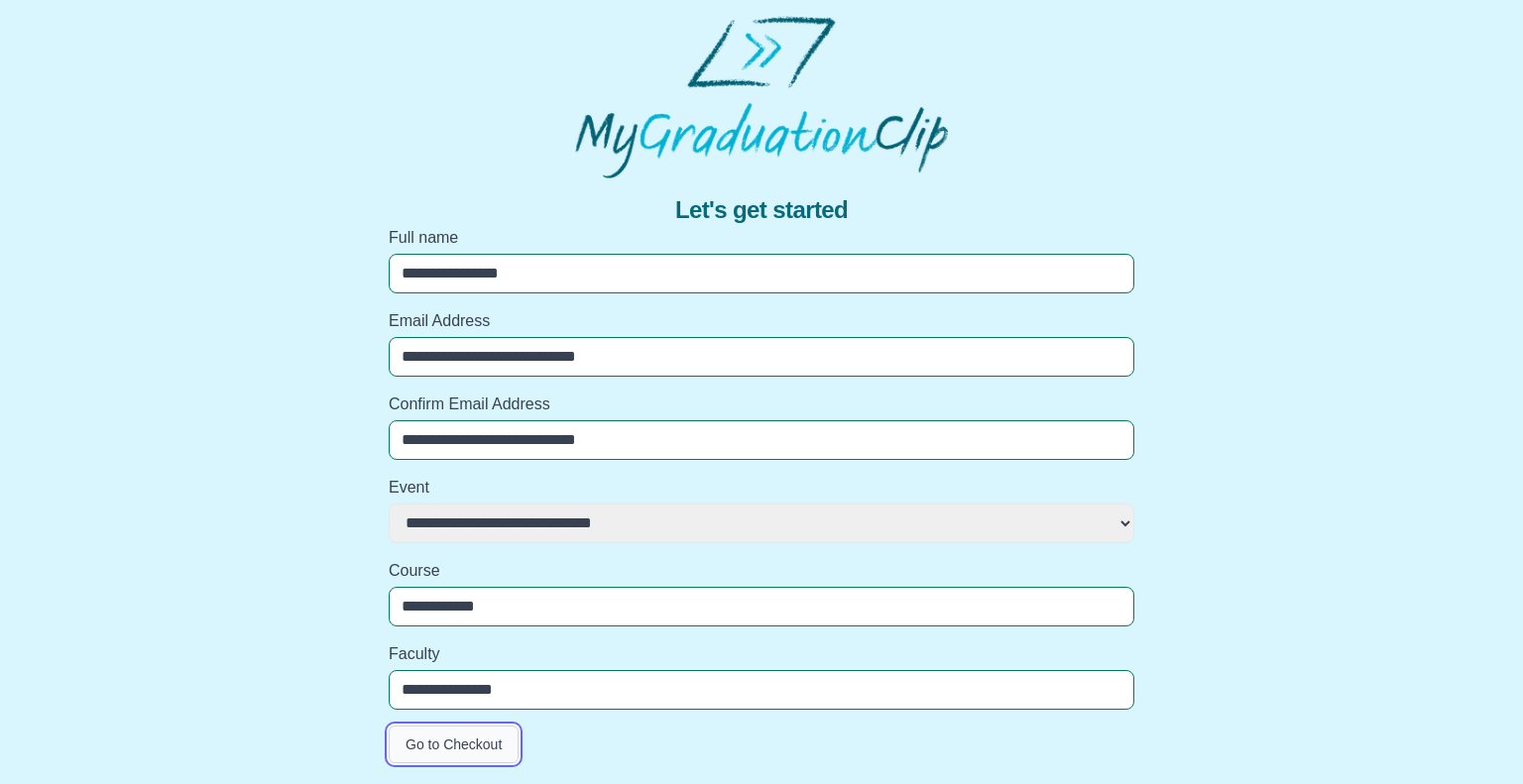 click on "Go to Checkout" at bounding box center [453, 744] 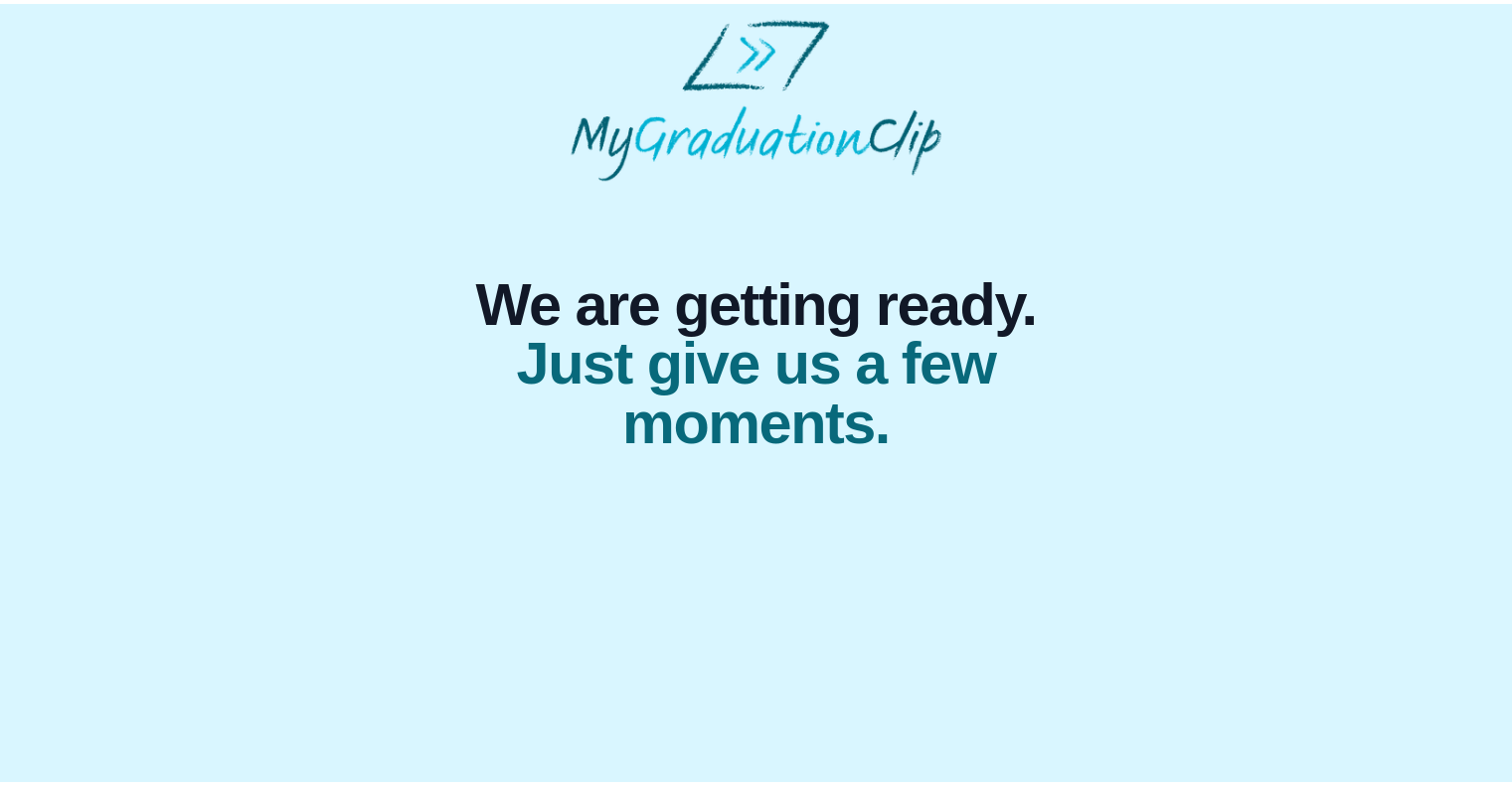 scroll, scrollTop: 0, scrollLeft: 0, axis: both 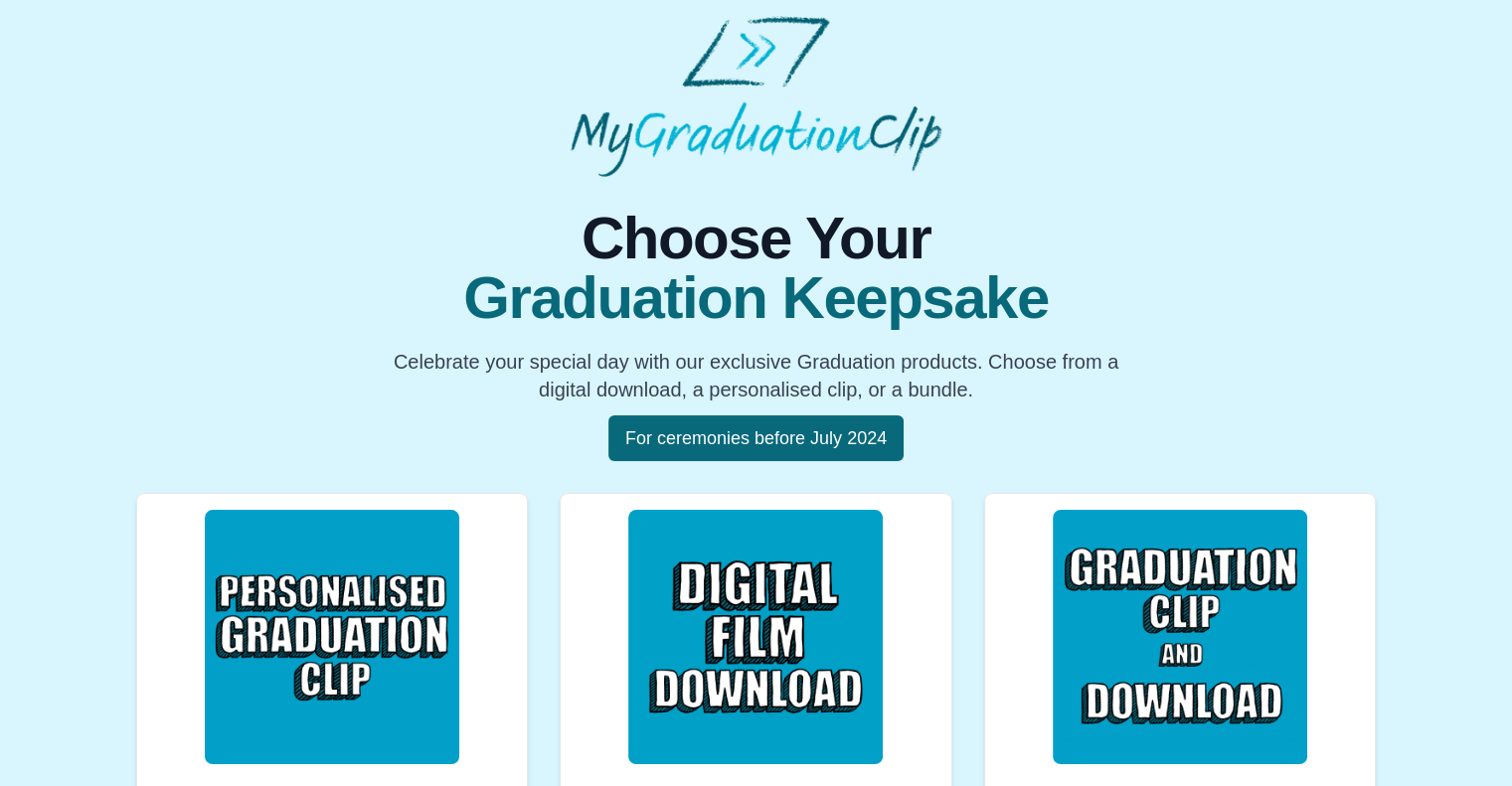 click at bounding box center (332, 637) 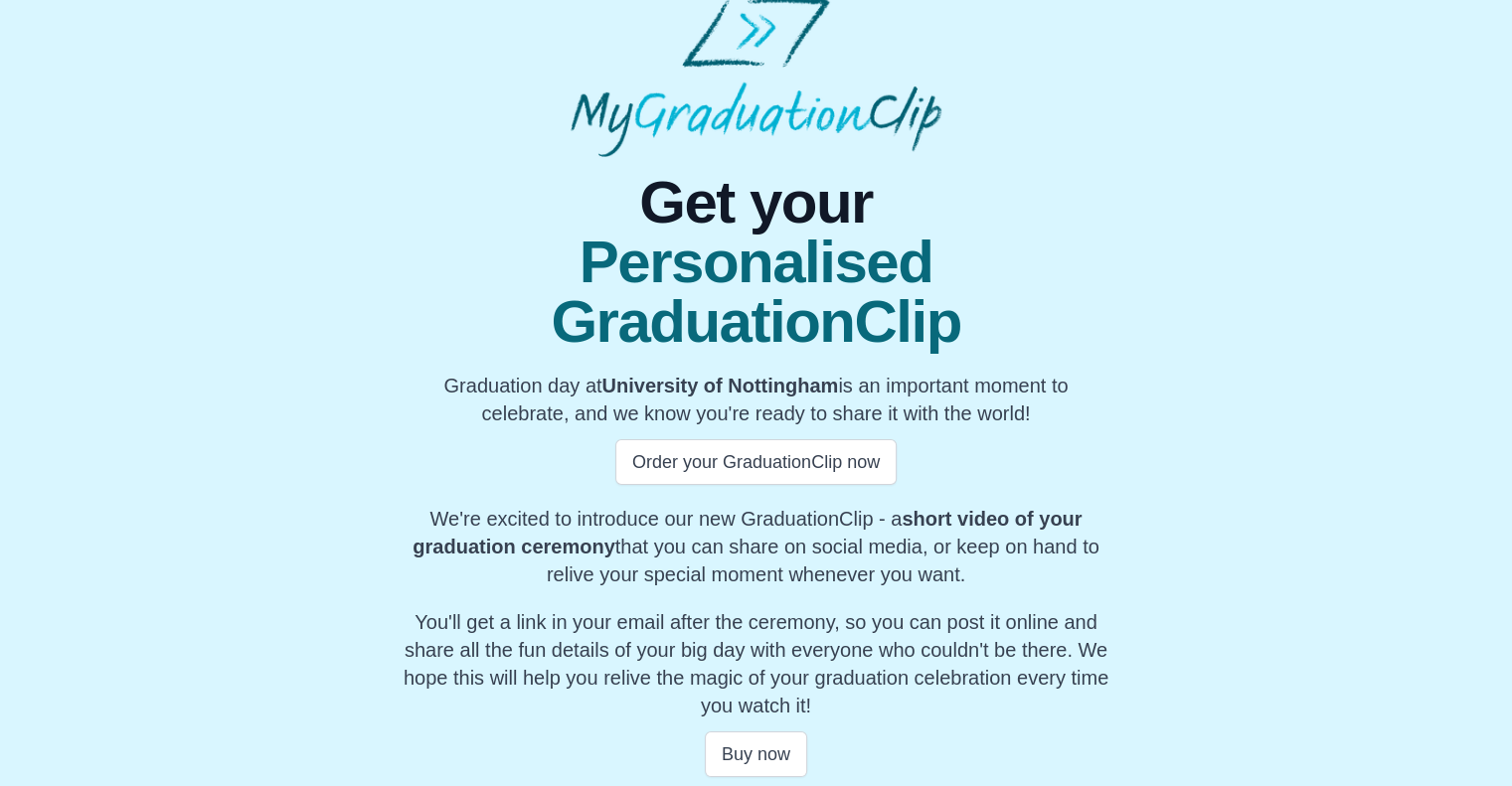 scroll, scrollTop: 25, scrollLeft: 0, axis: vertical 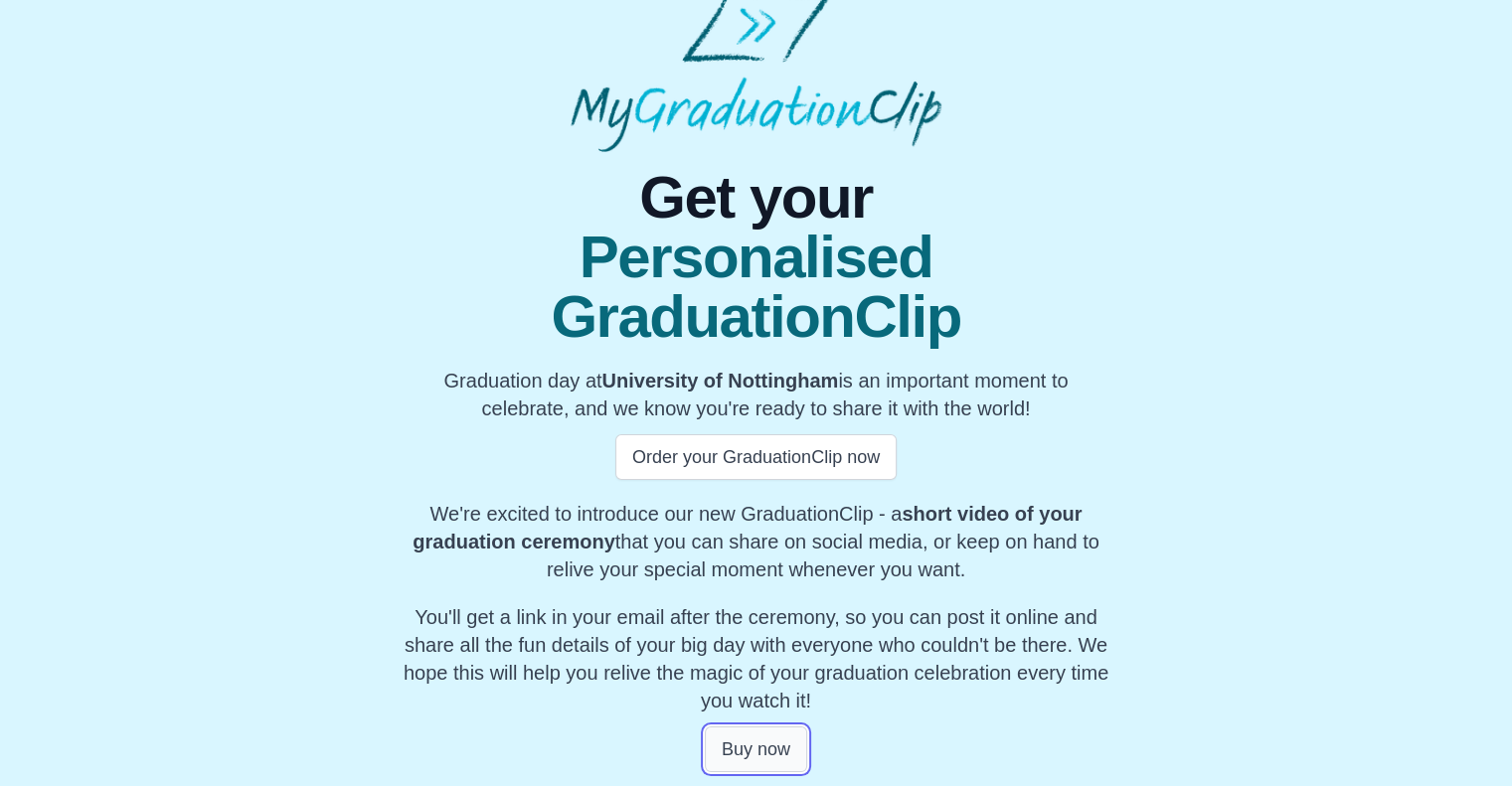 click on "Buy now" at bounding box center [756, 749] 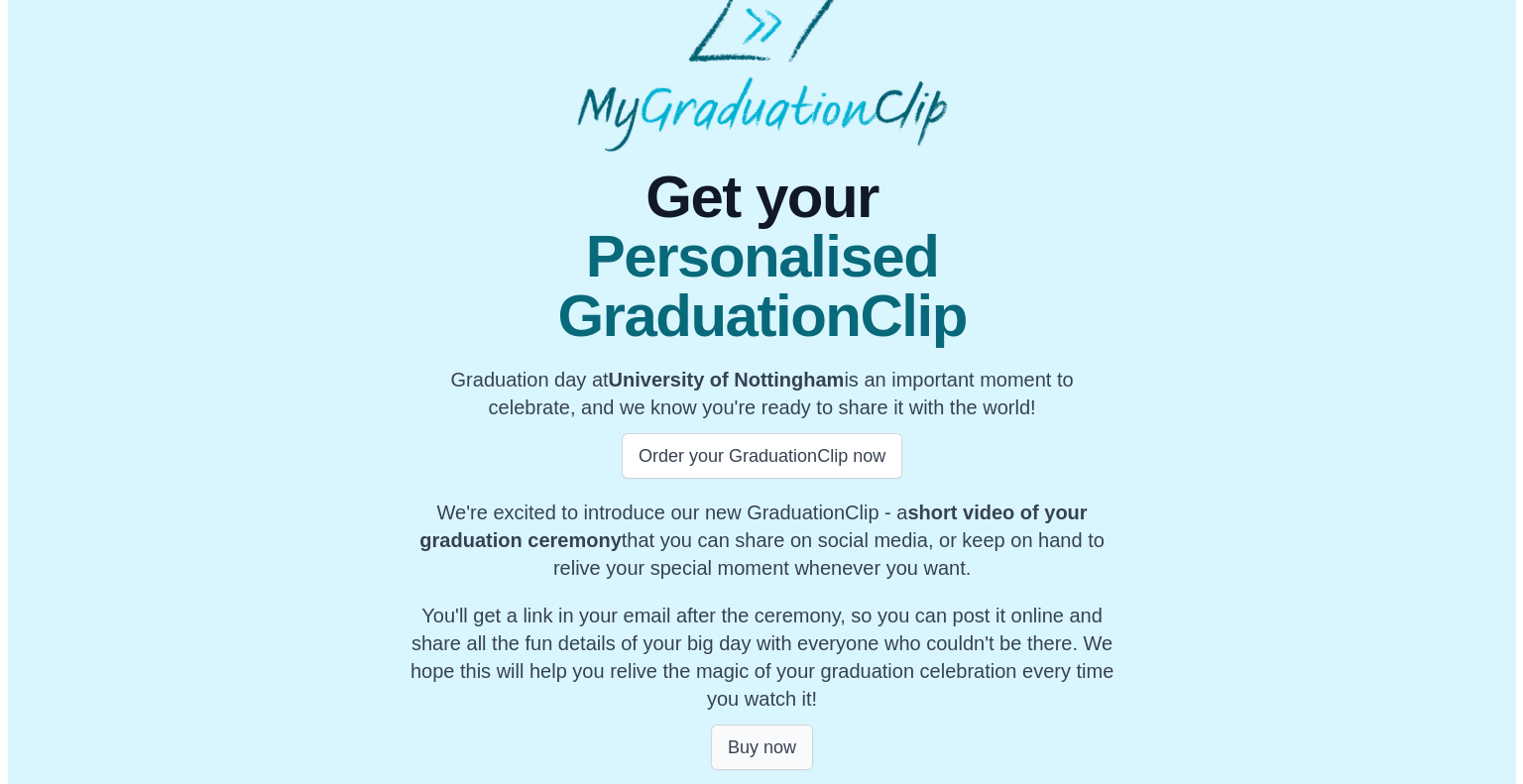 scroll, scrollTop: 0, scrollLeft: 0, axis: both 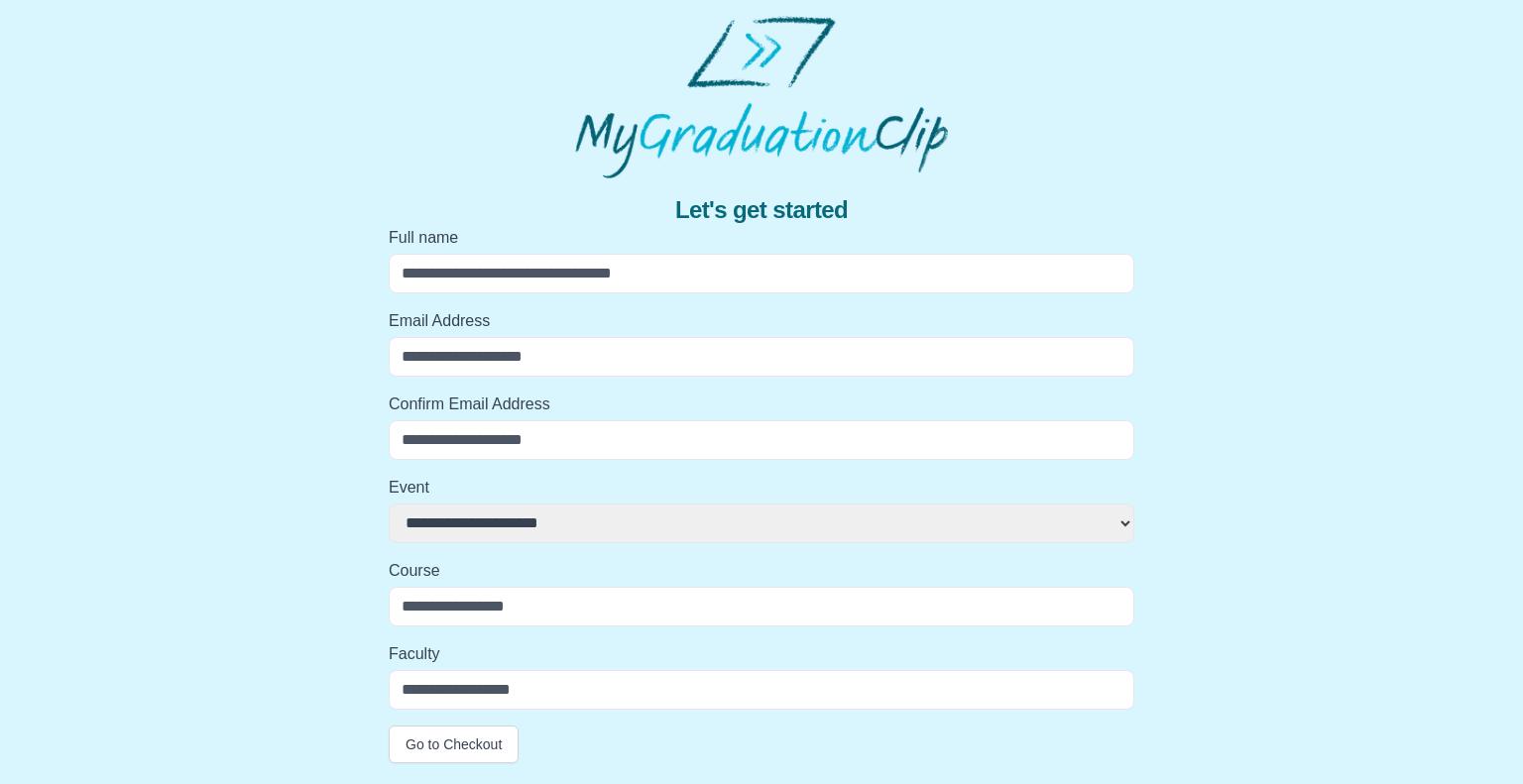 click on "Full name" at bounding box center (762, 274) 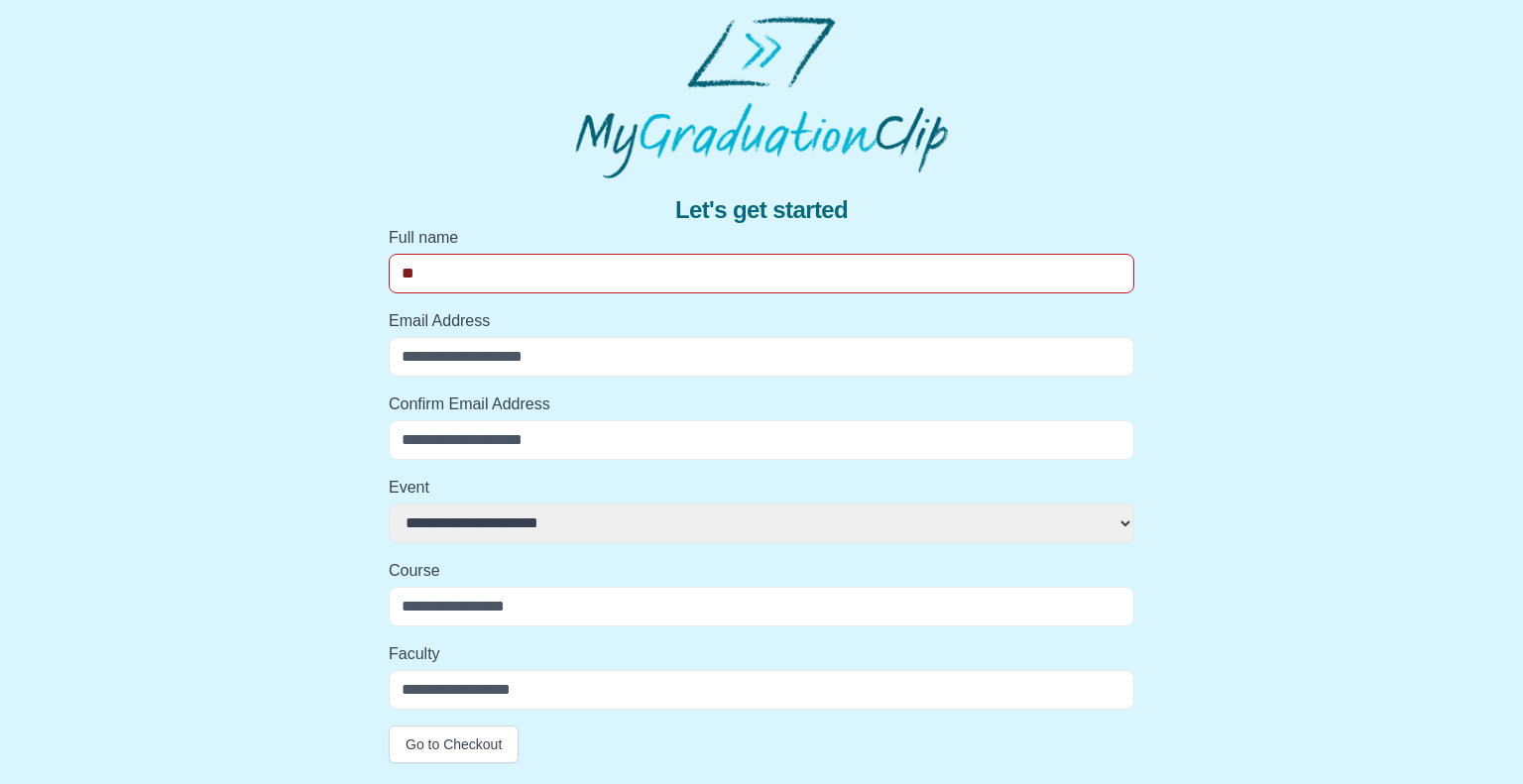 type on "**********" 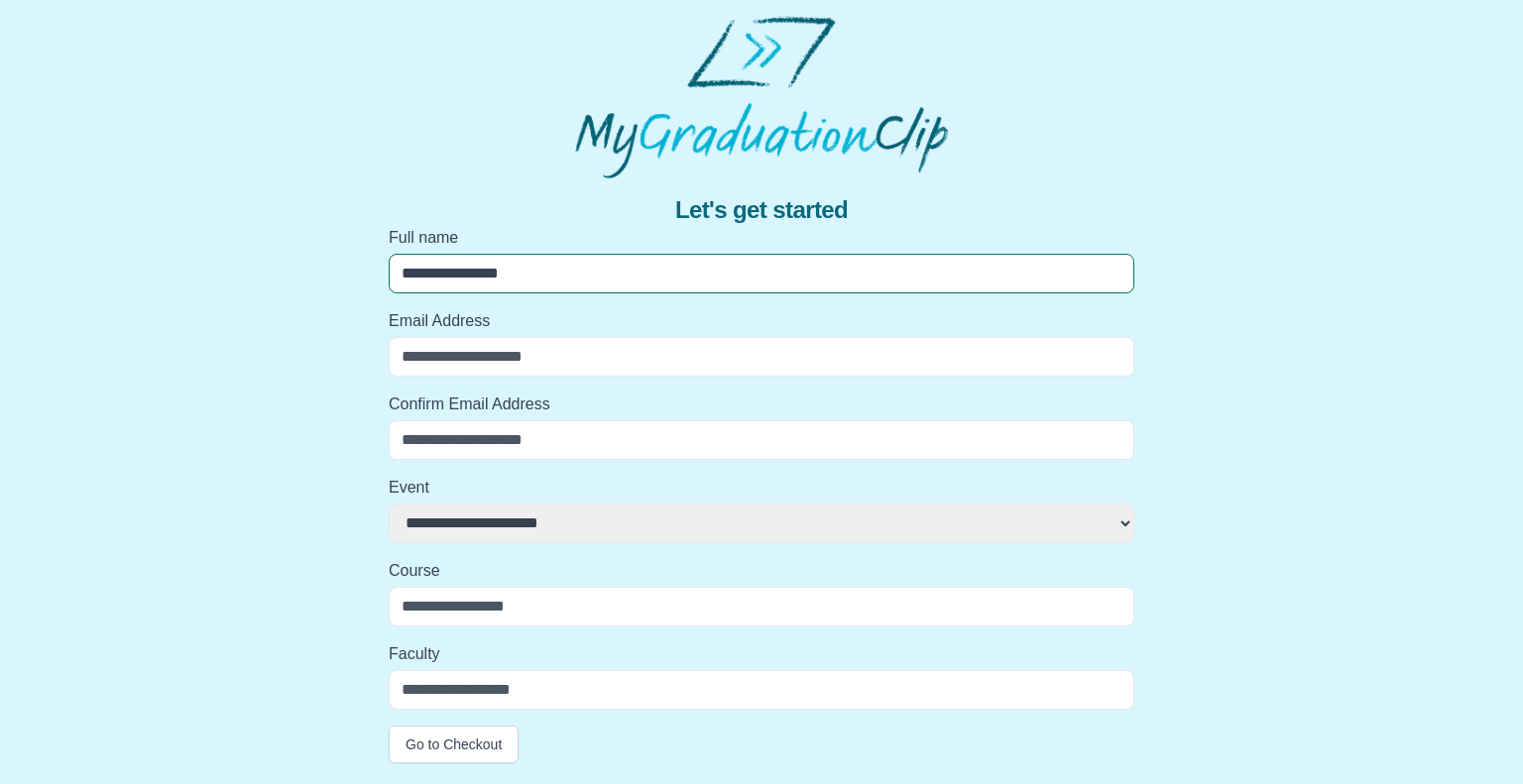 click on "Email Address" at bounding box center (762, 357) 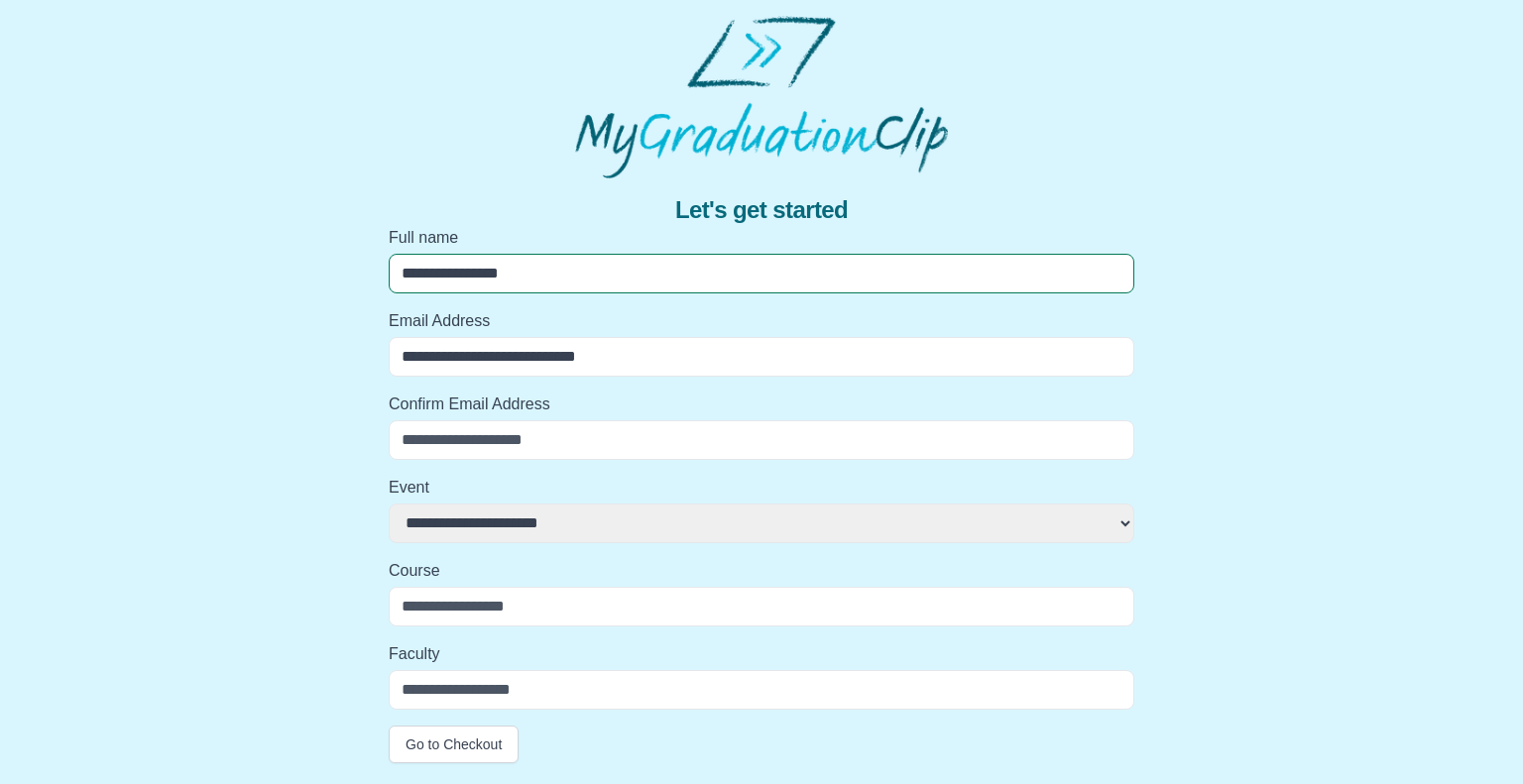 type on "**********" 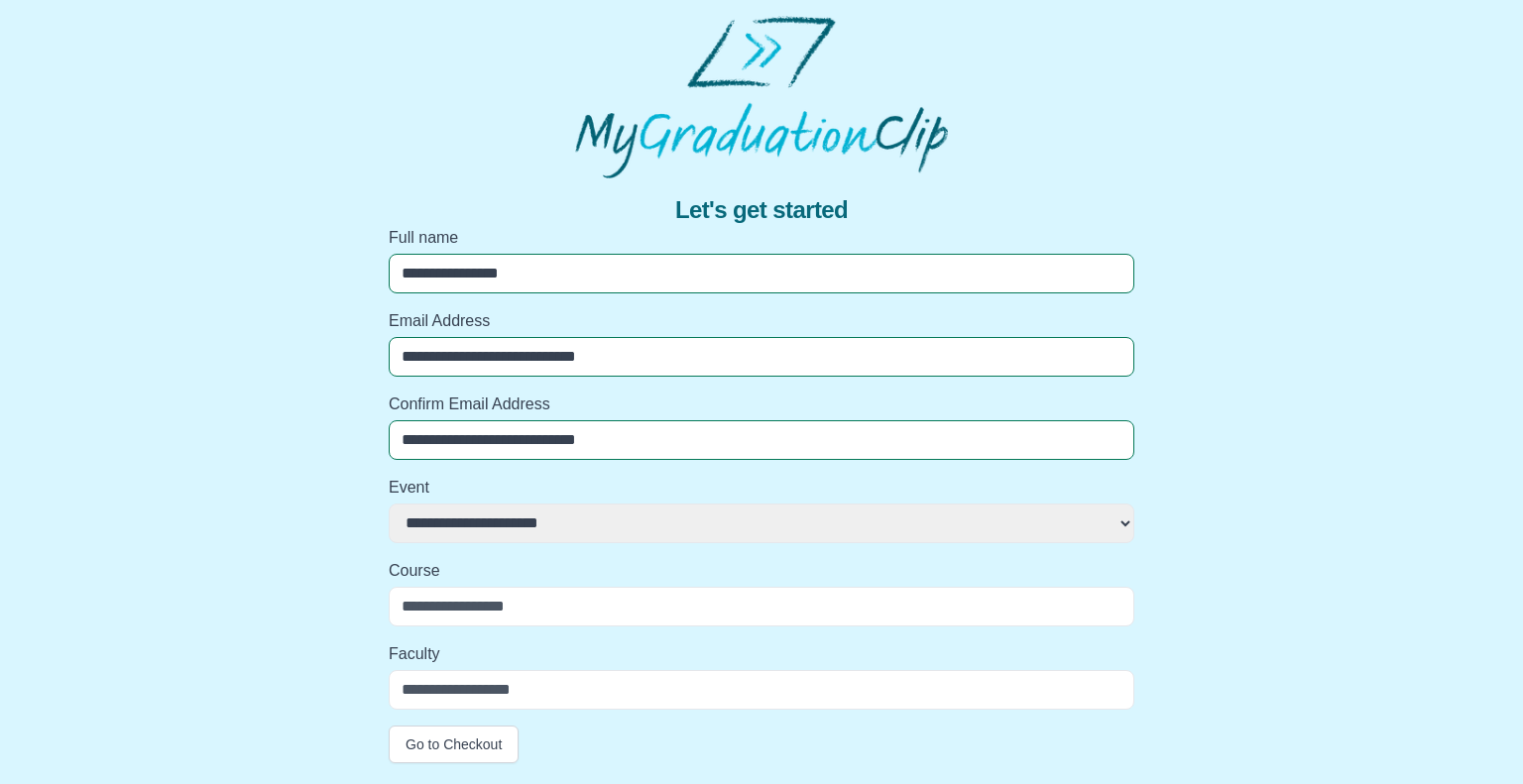 click on "**********" at bounding box center (762, 523) 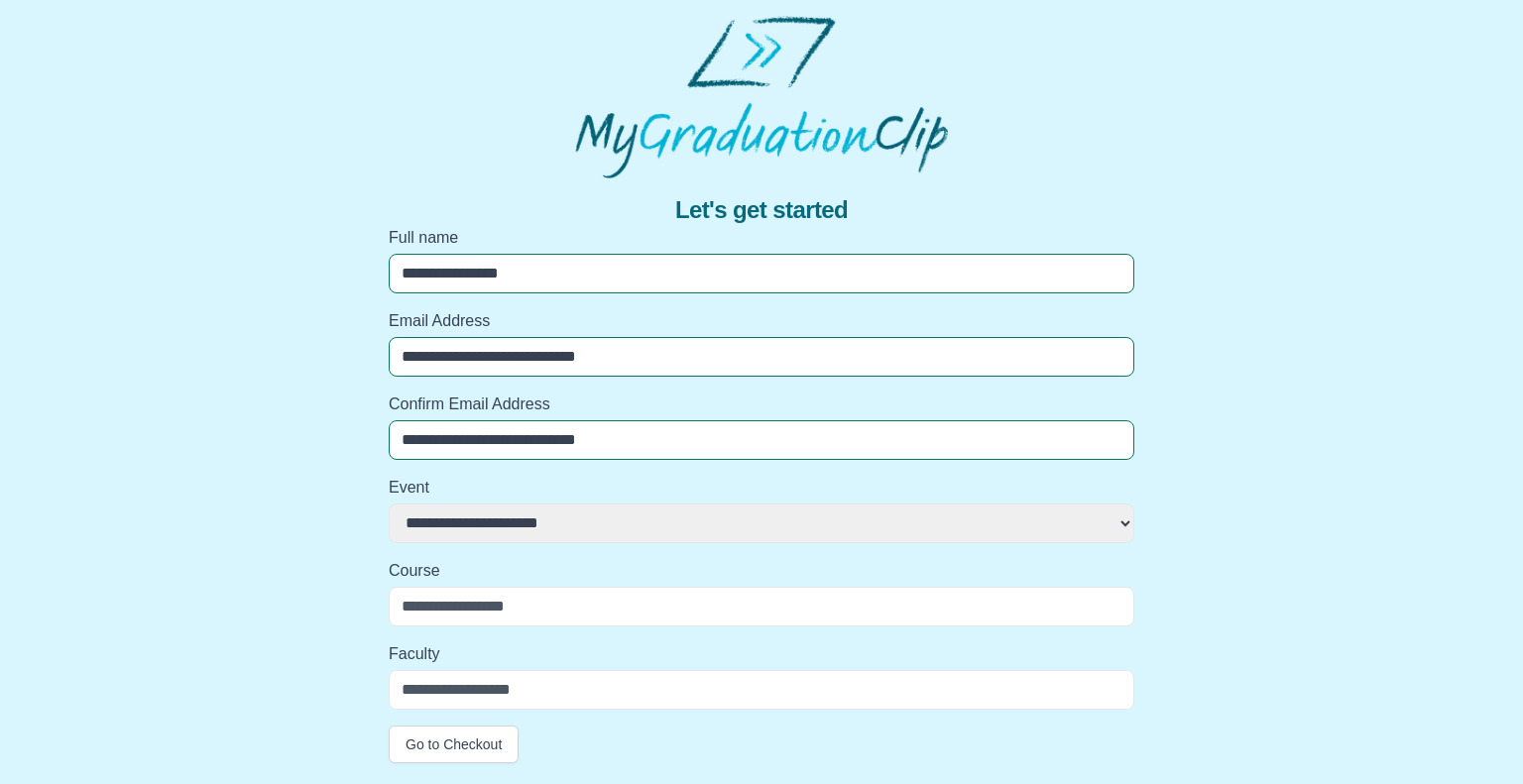 select on "**********" 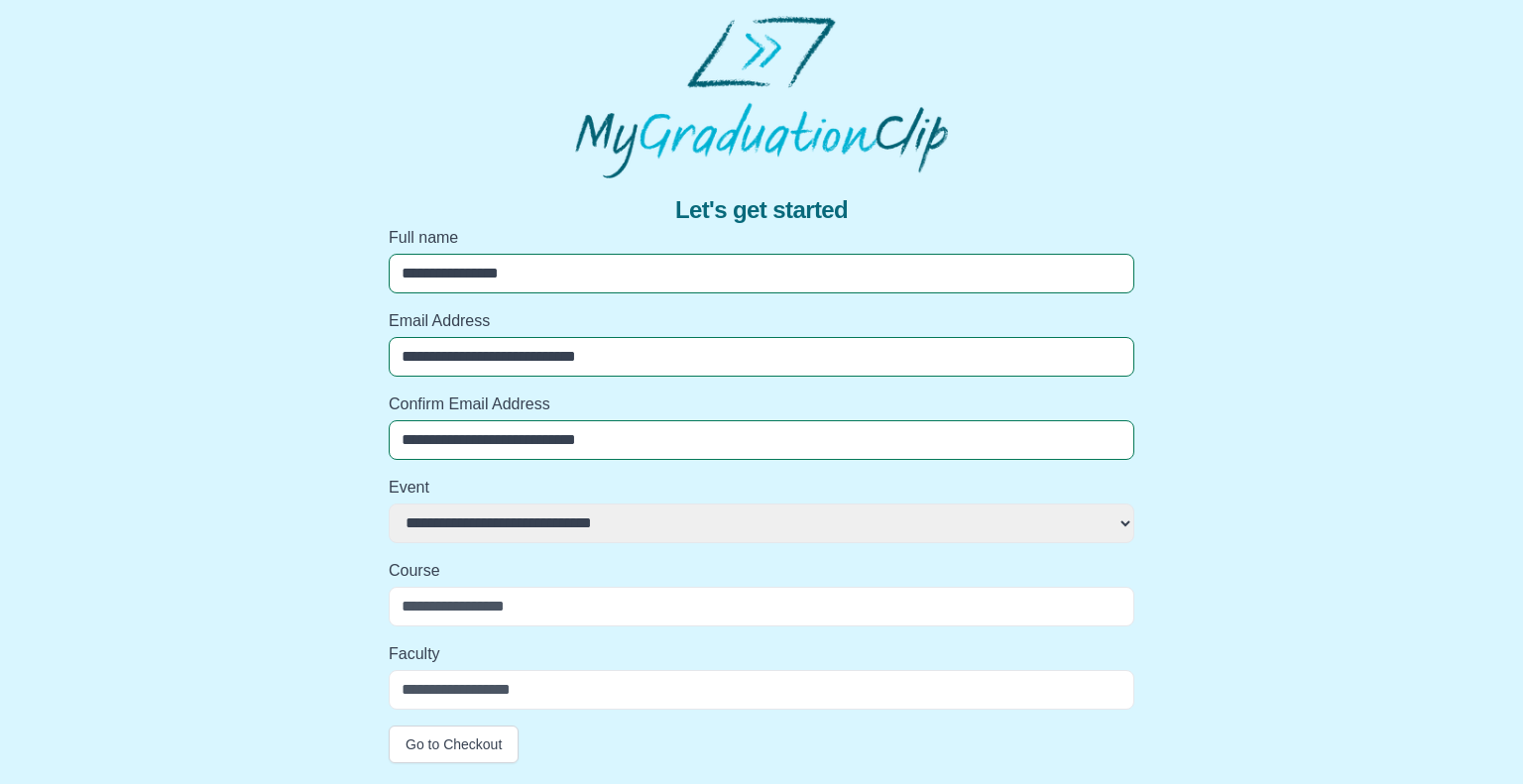 click on "**********" at bounding box center (762, 523) 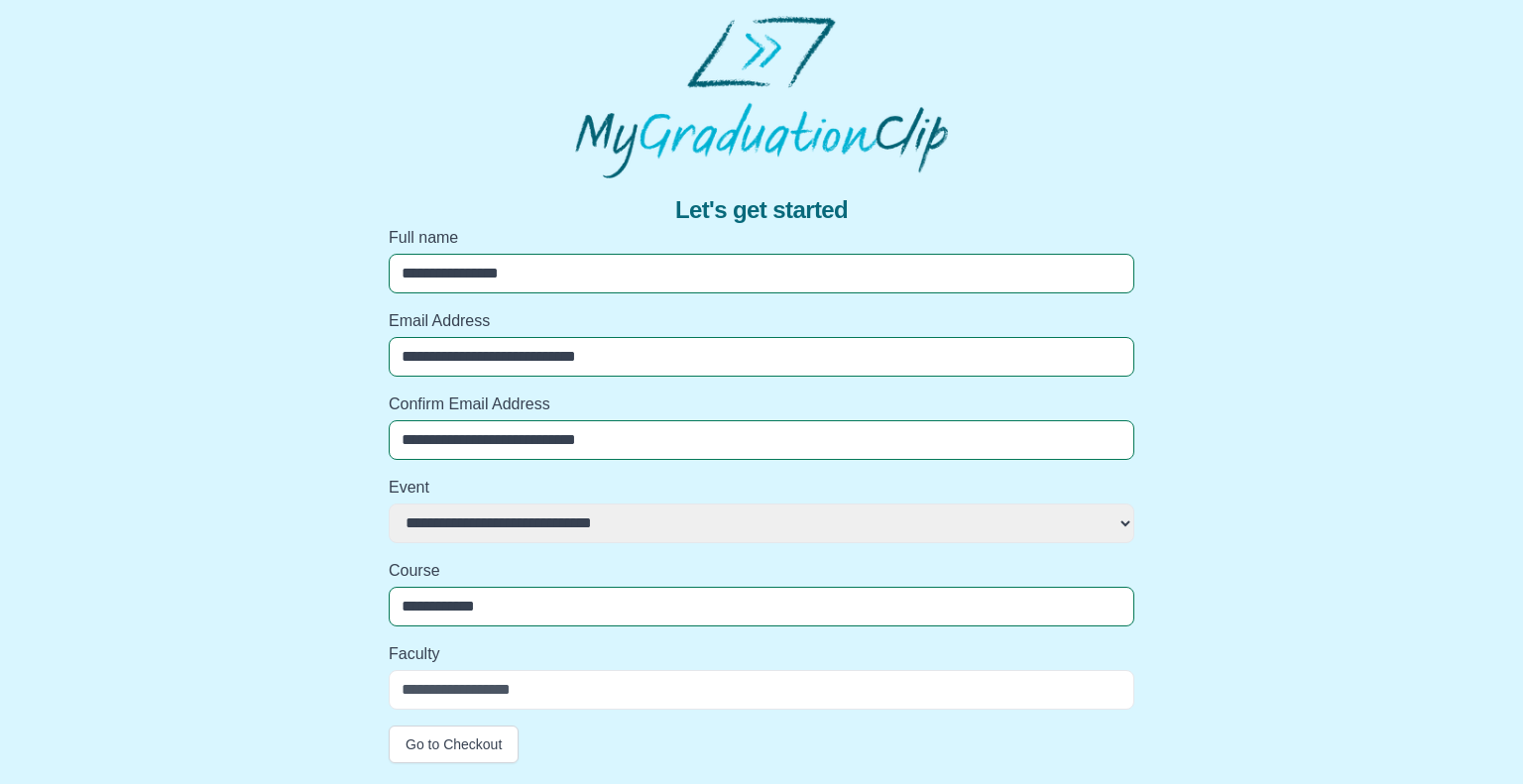click on "Faculty" at bounding box center (762, 690) 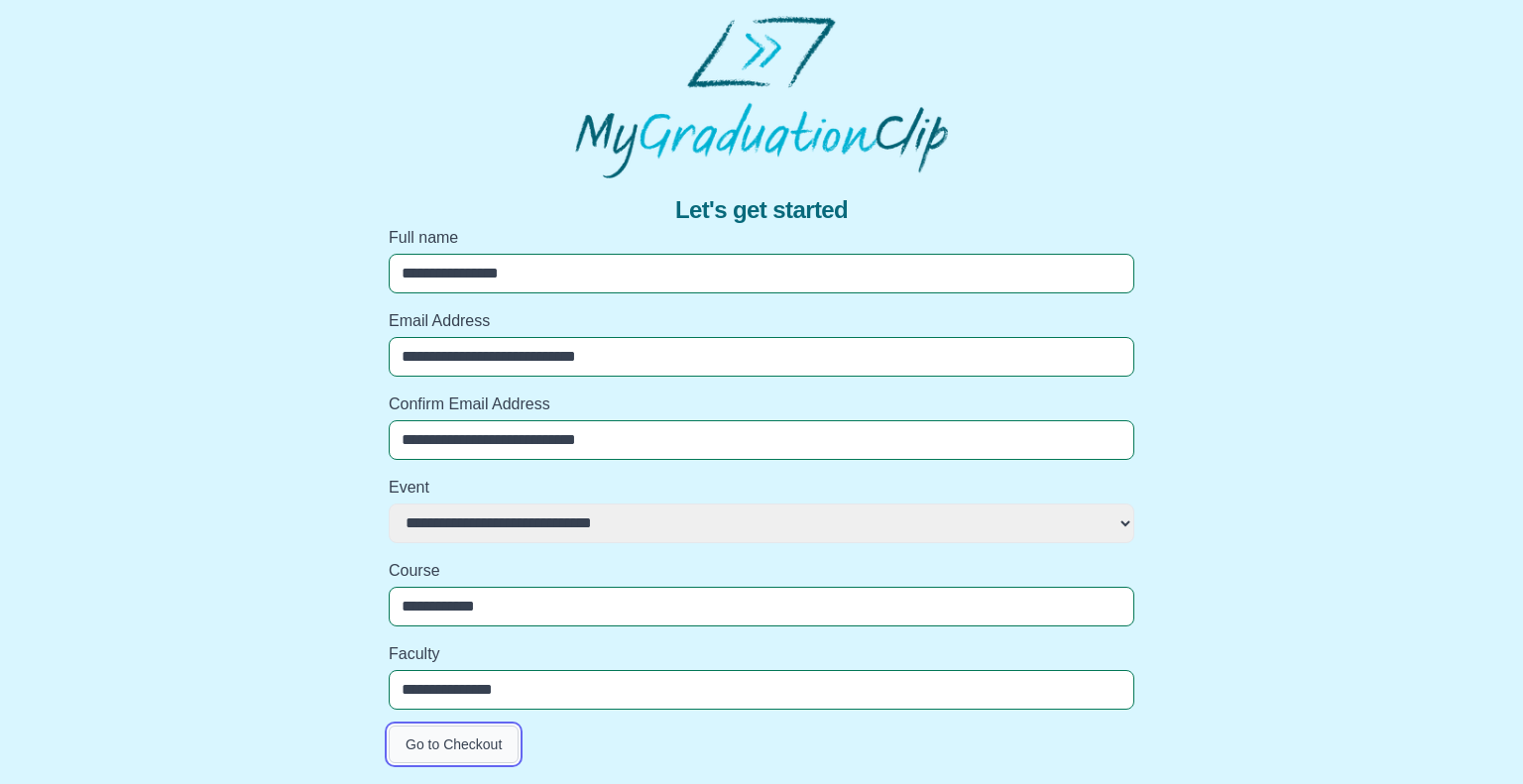 click on "Go to Checkout" at bounding box center [453, 744] 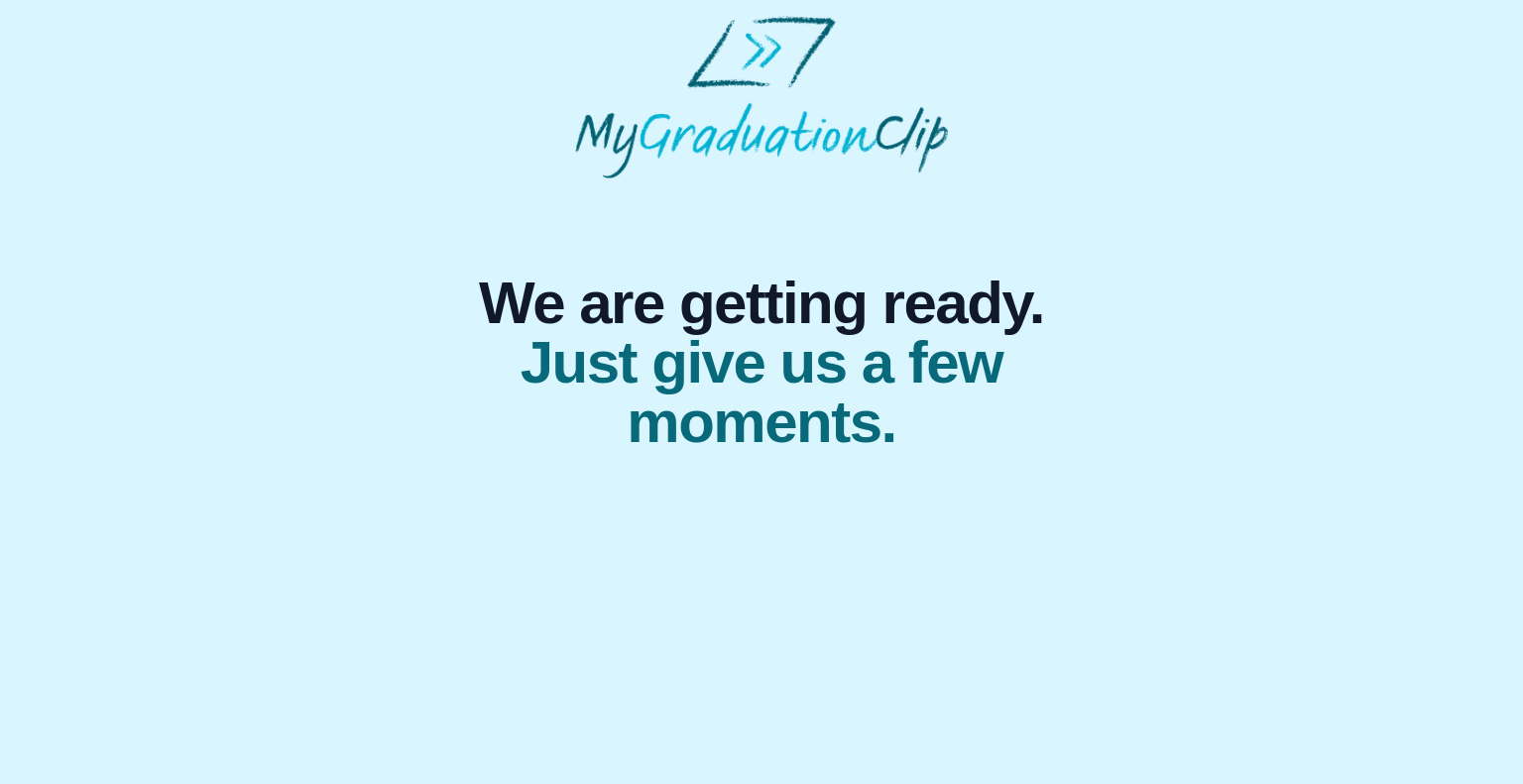 scroll, scrollTop: 0, scrollLeft: 0, axis: both 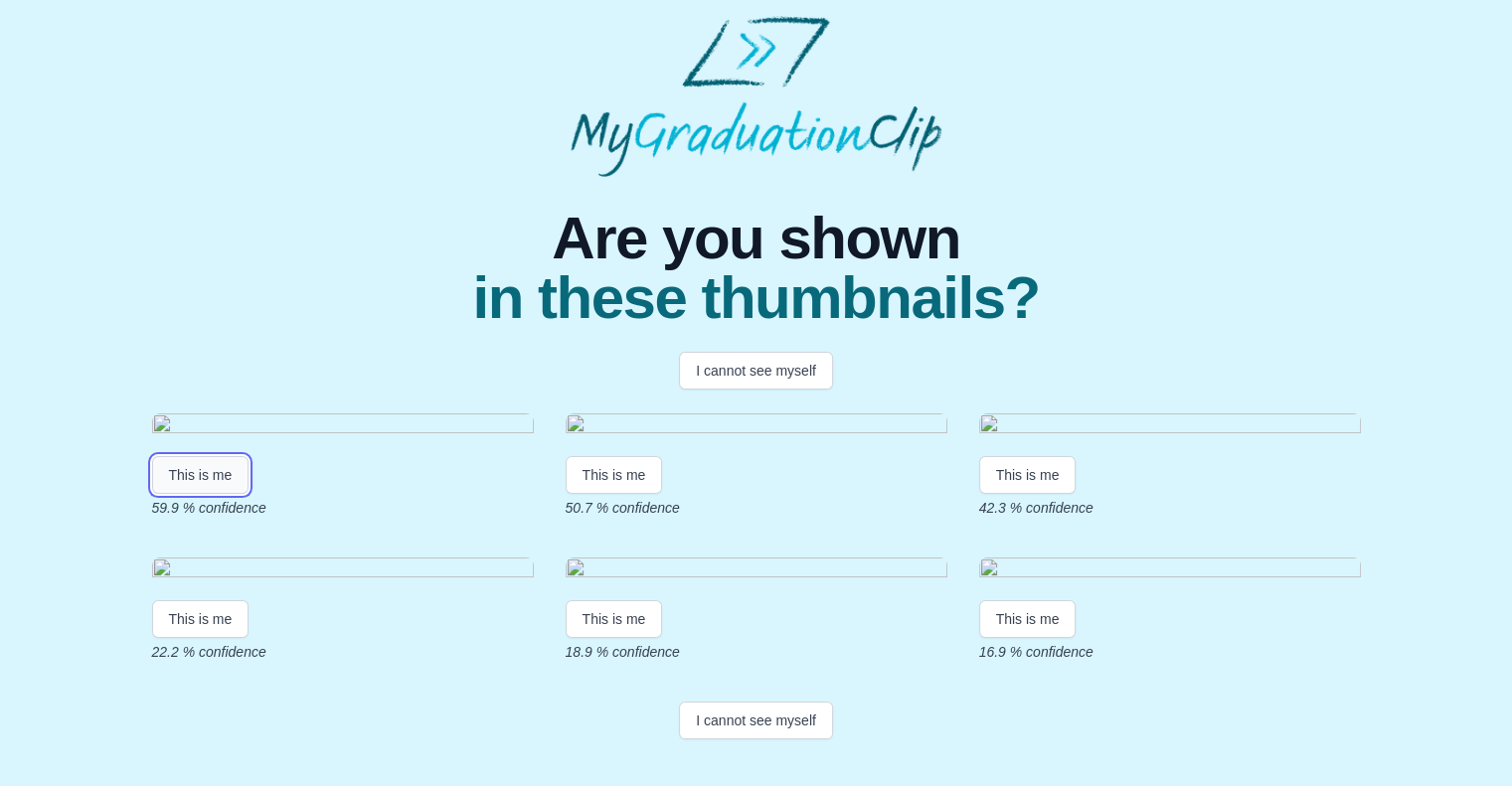click on "This is me" at bounding box center (201, 475) 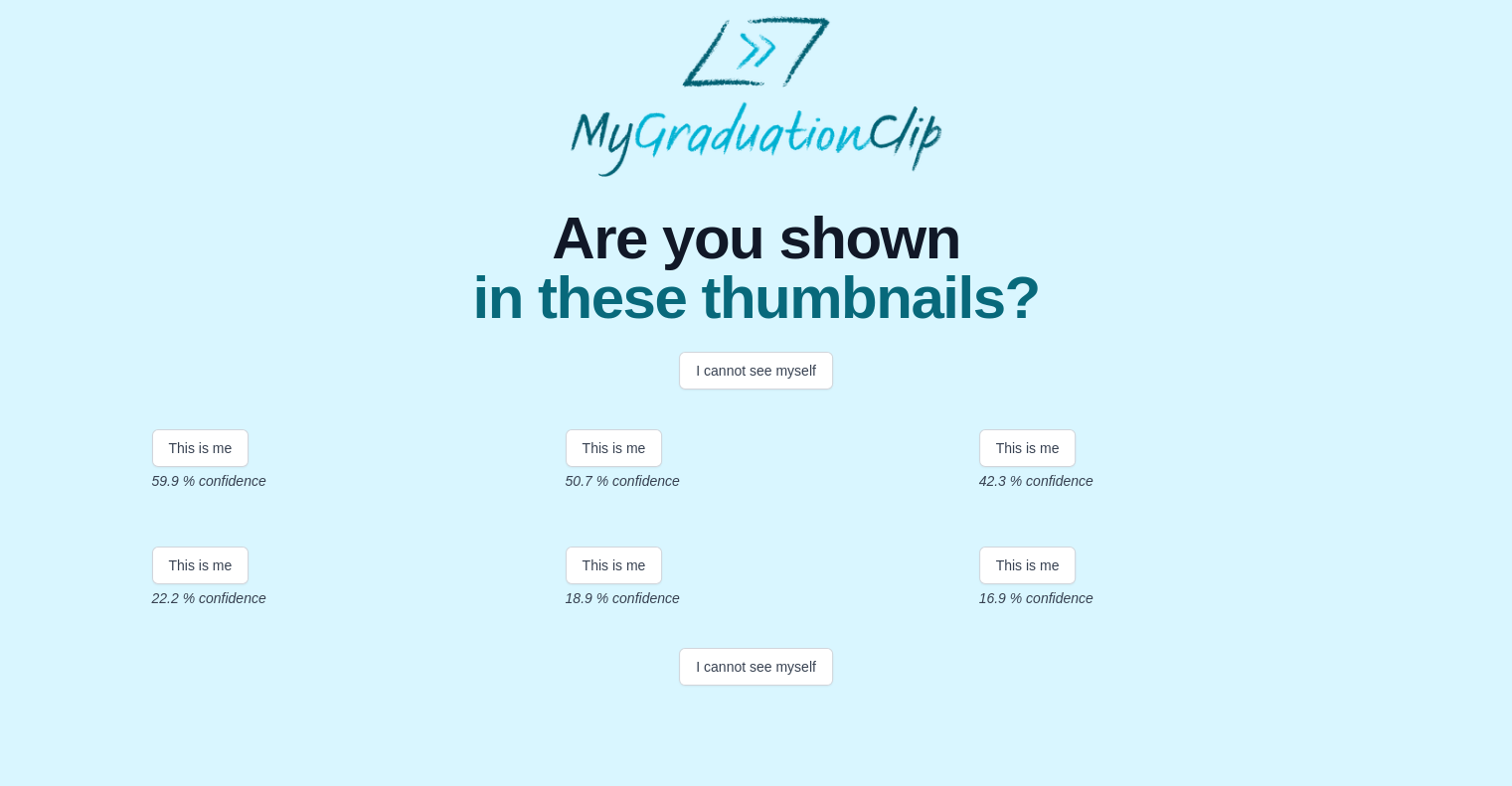 scroll, scrollTop: 0, scrollLeft: 0, axis: both 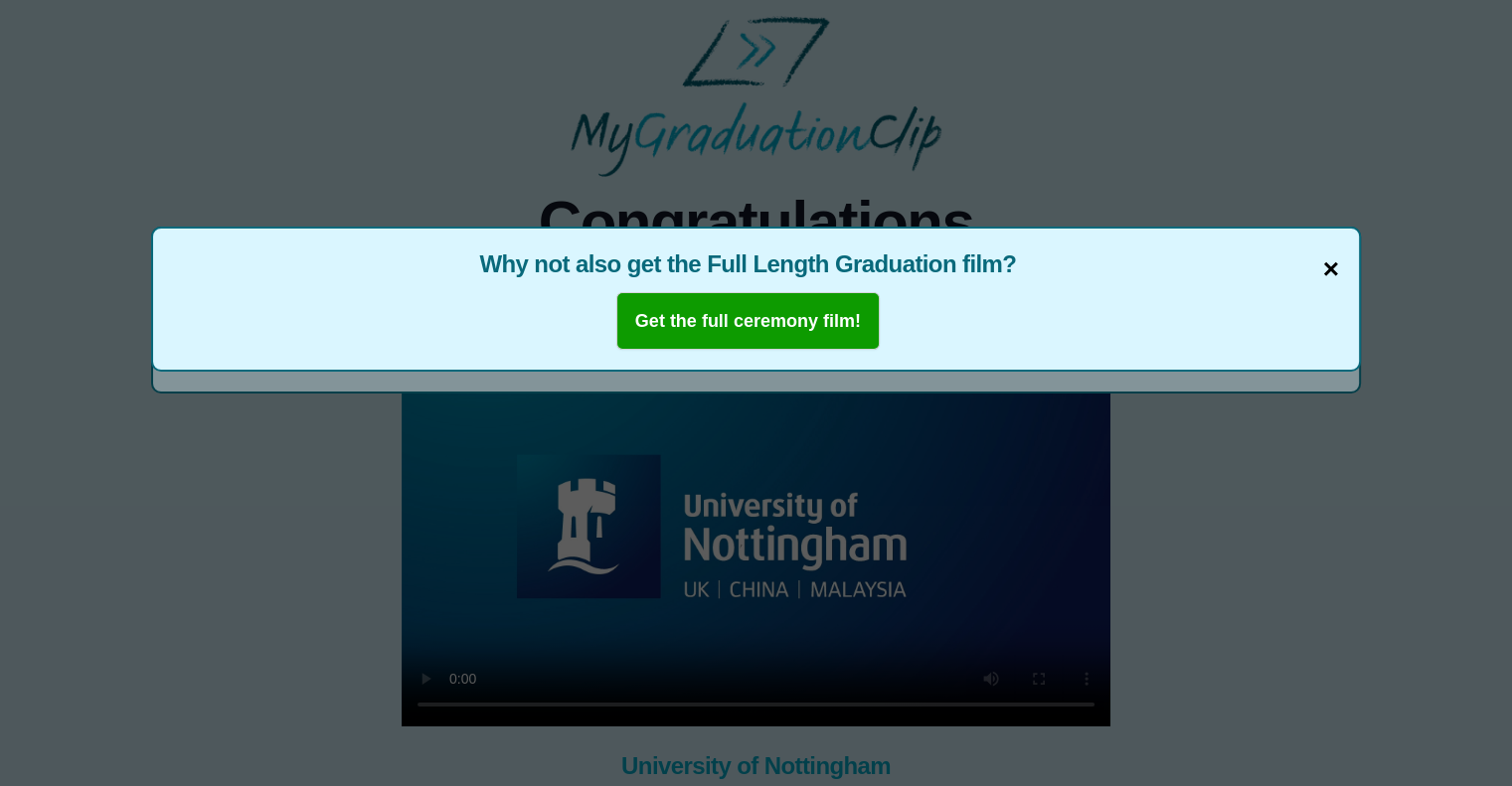 click on "×" at bounding box center (1331, 269) 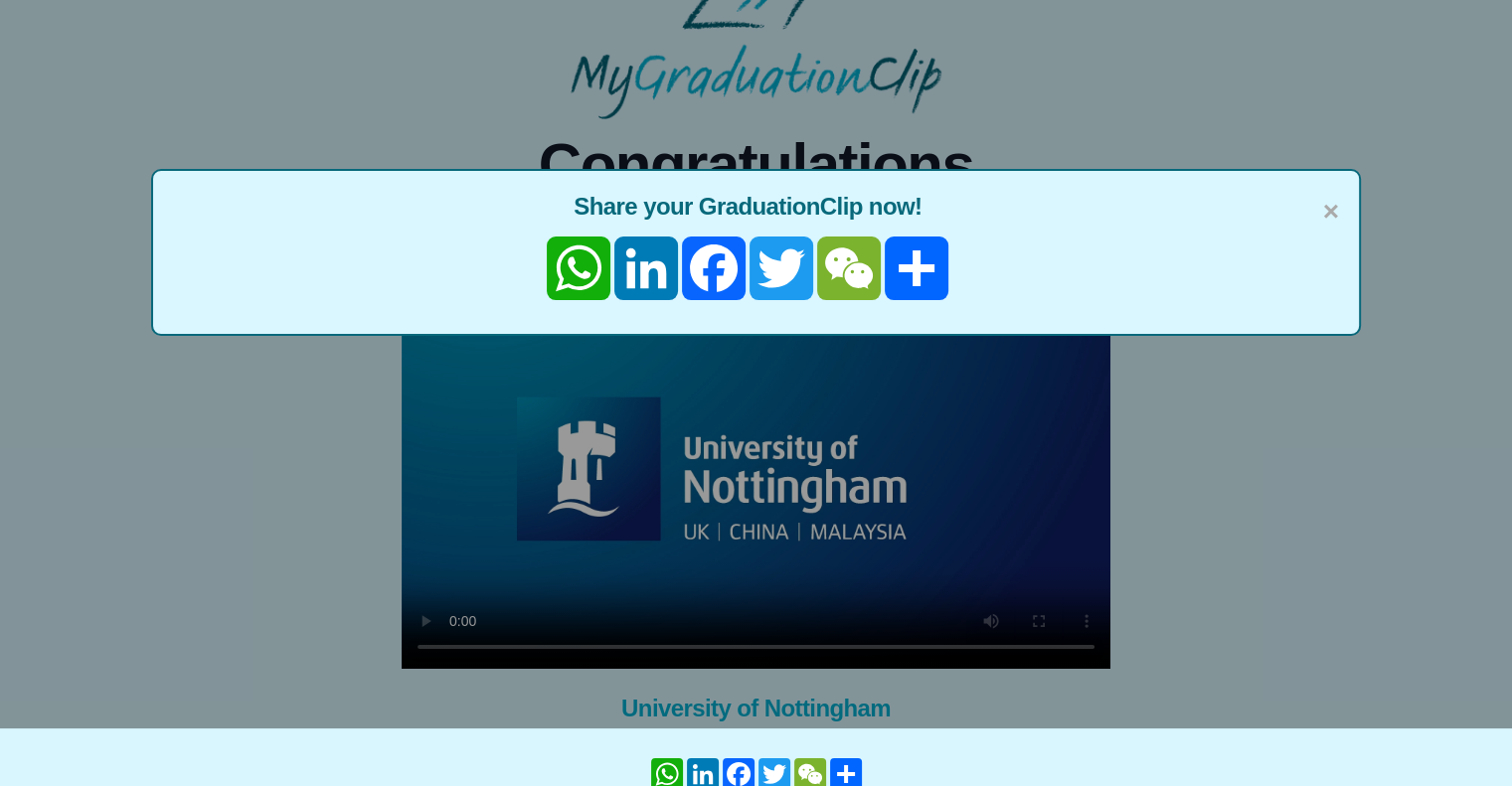 scroll, scrollTop: 0, scrollLeft: 0, axis: both 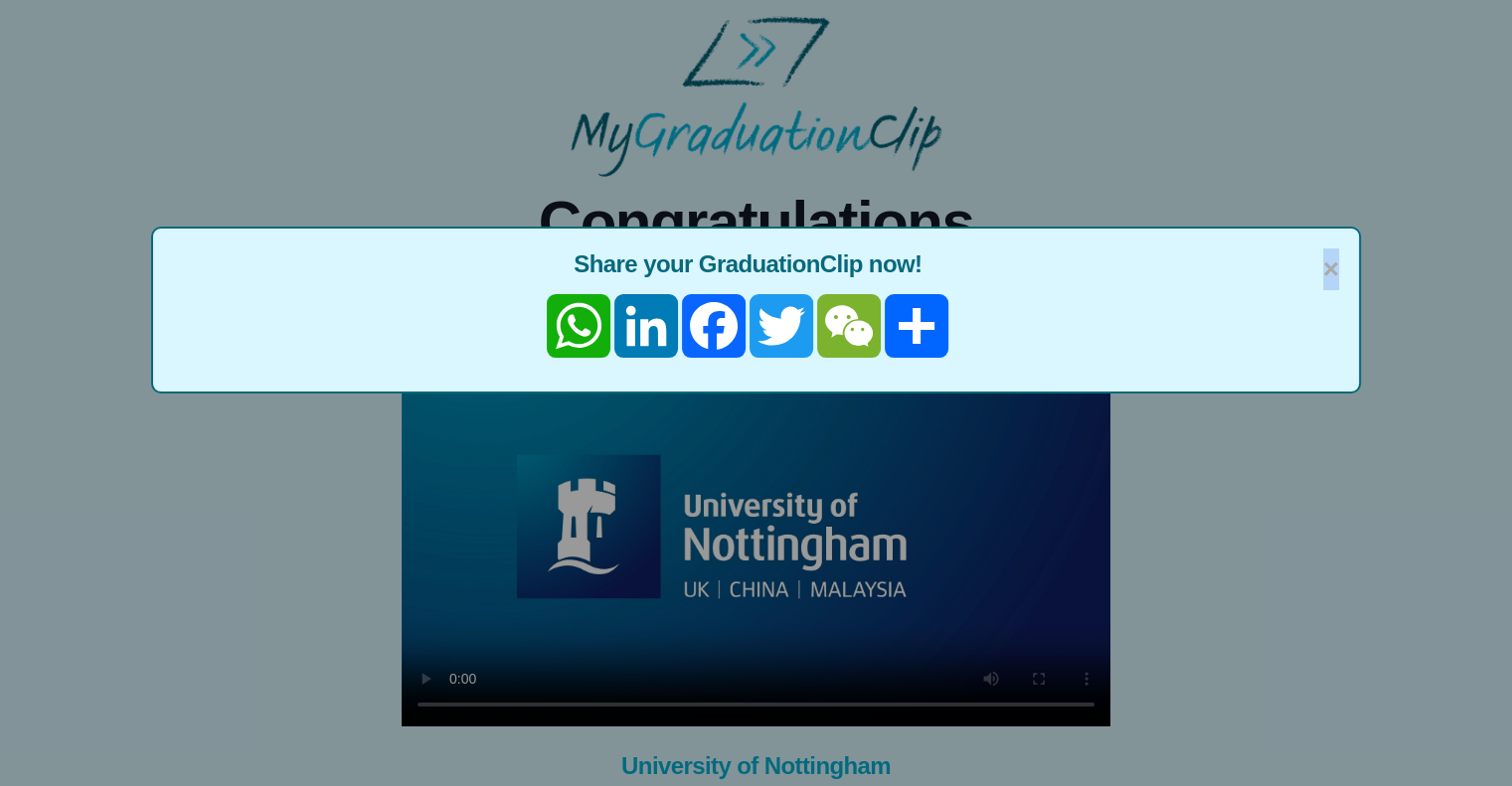 click on "×" at bounding box center (1331, 269) 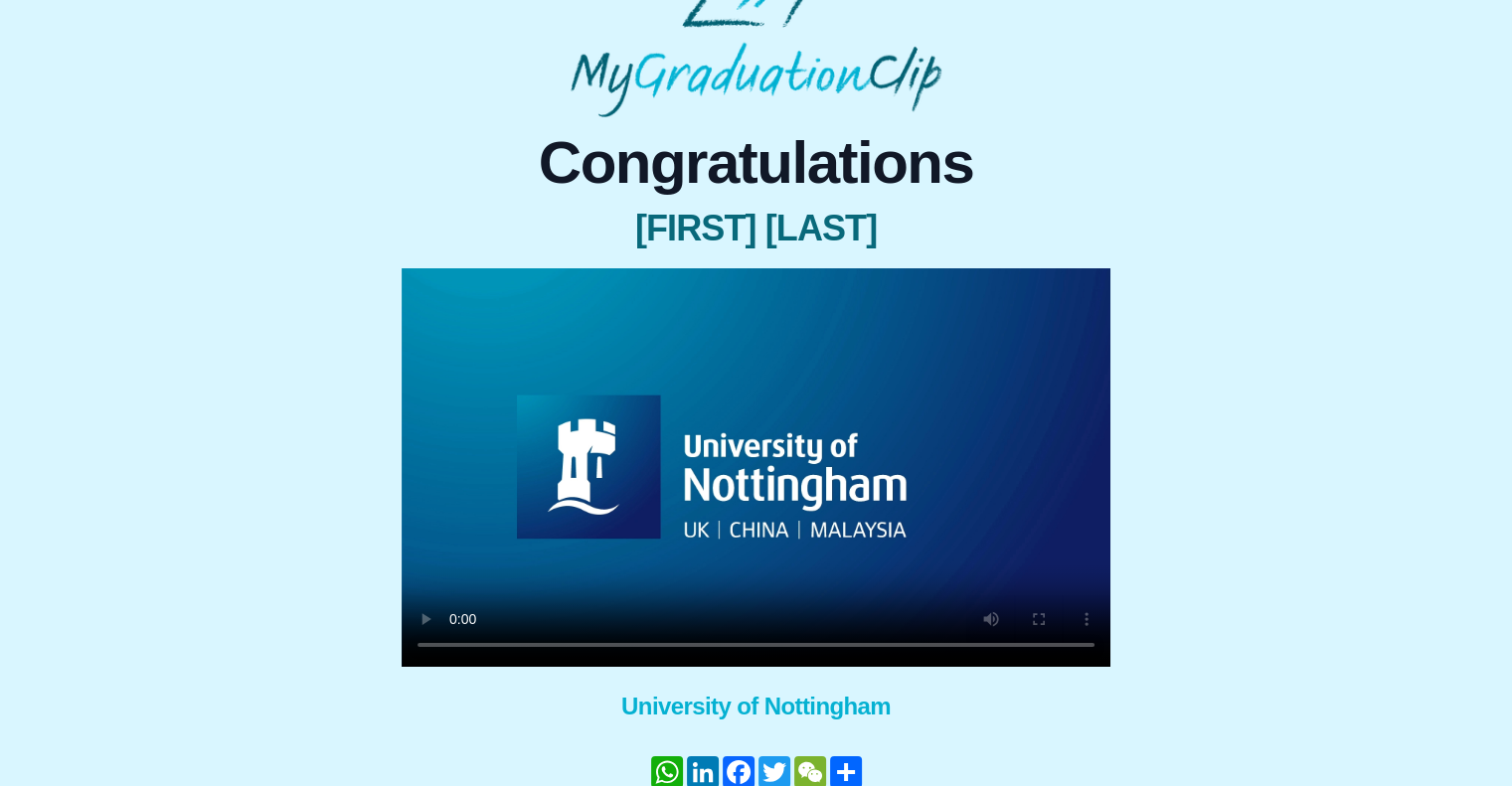 scroll, scrollTop: 159, scrollLeft: 0, axis: vertical 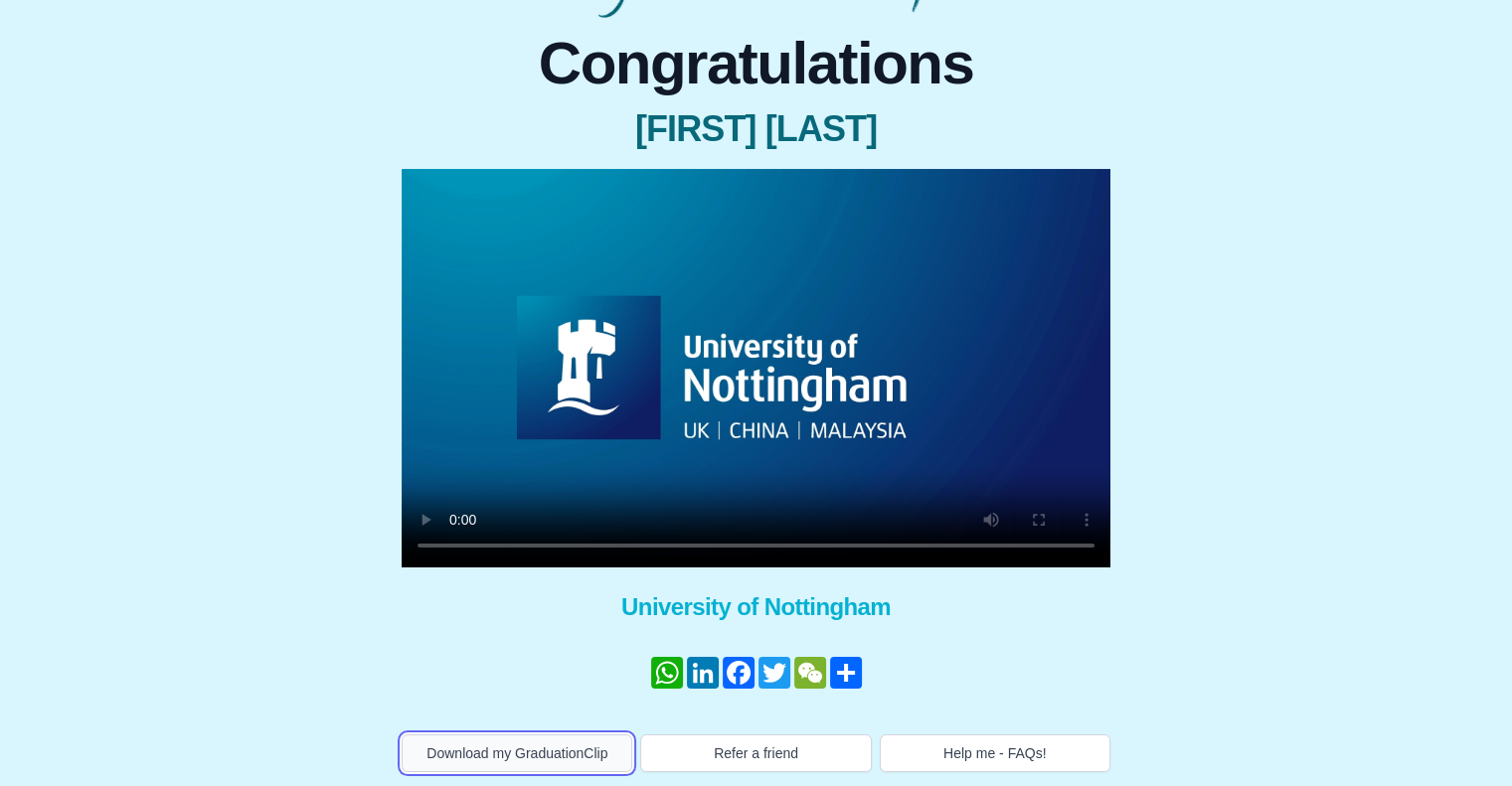 click on "Download my GraduationClip" at bounding box center [517, 753] 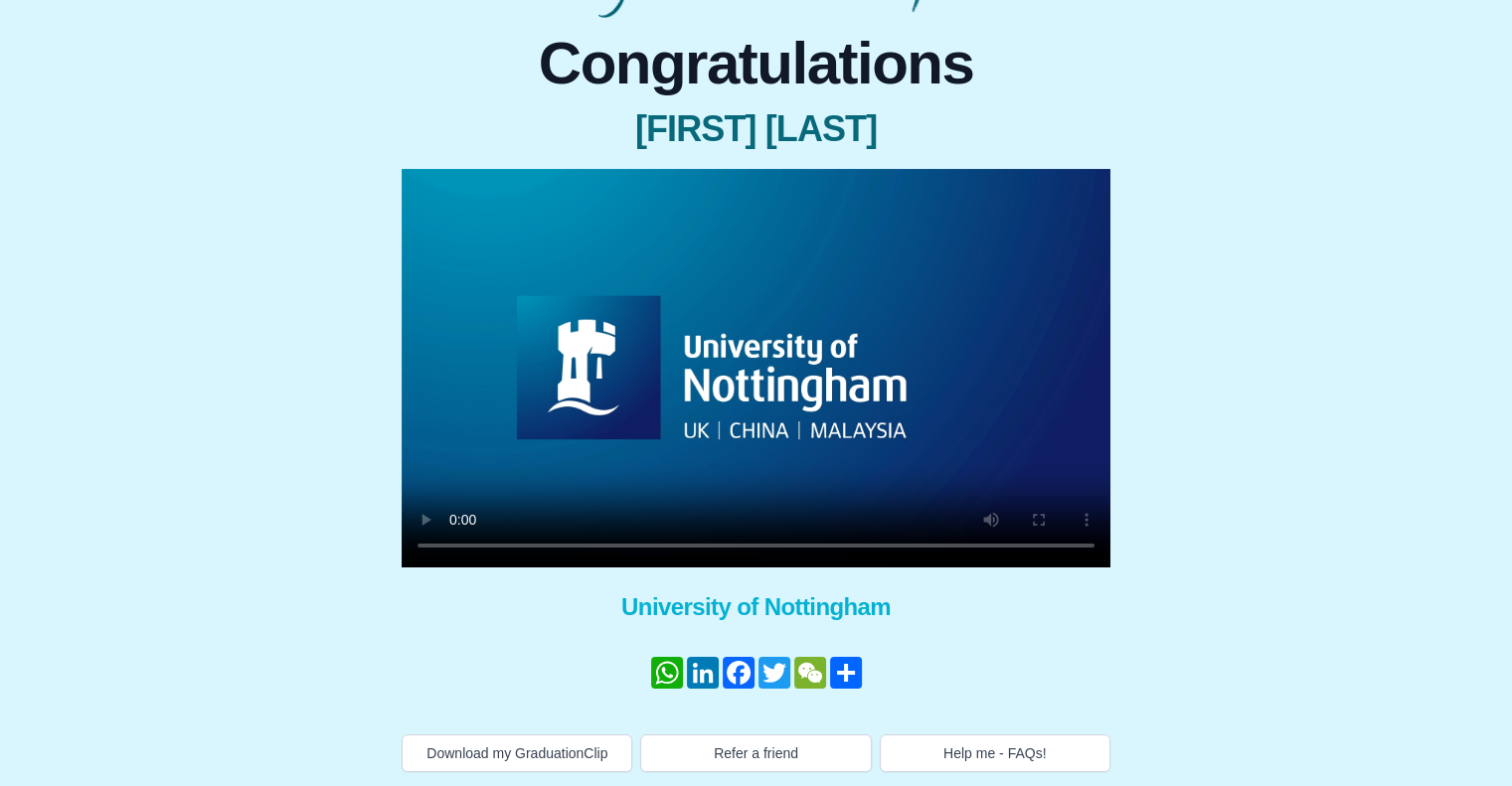 scroll, scrollTop: 0, scrollLeft: 0, axis: both 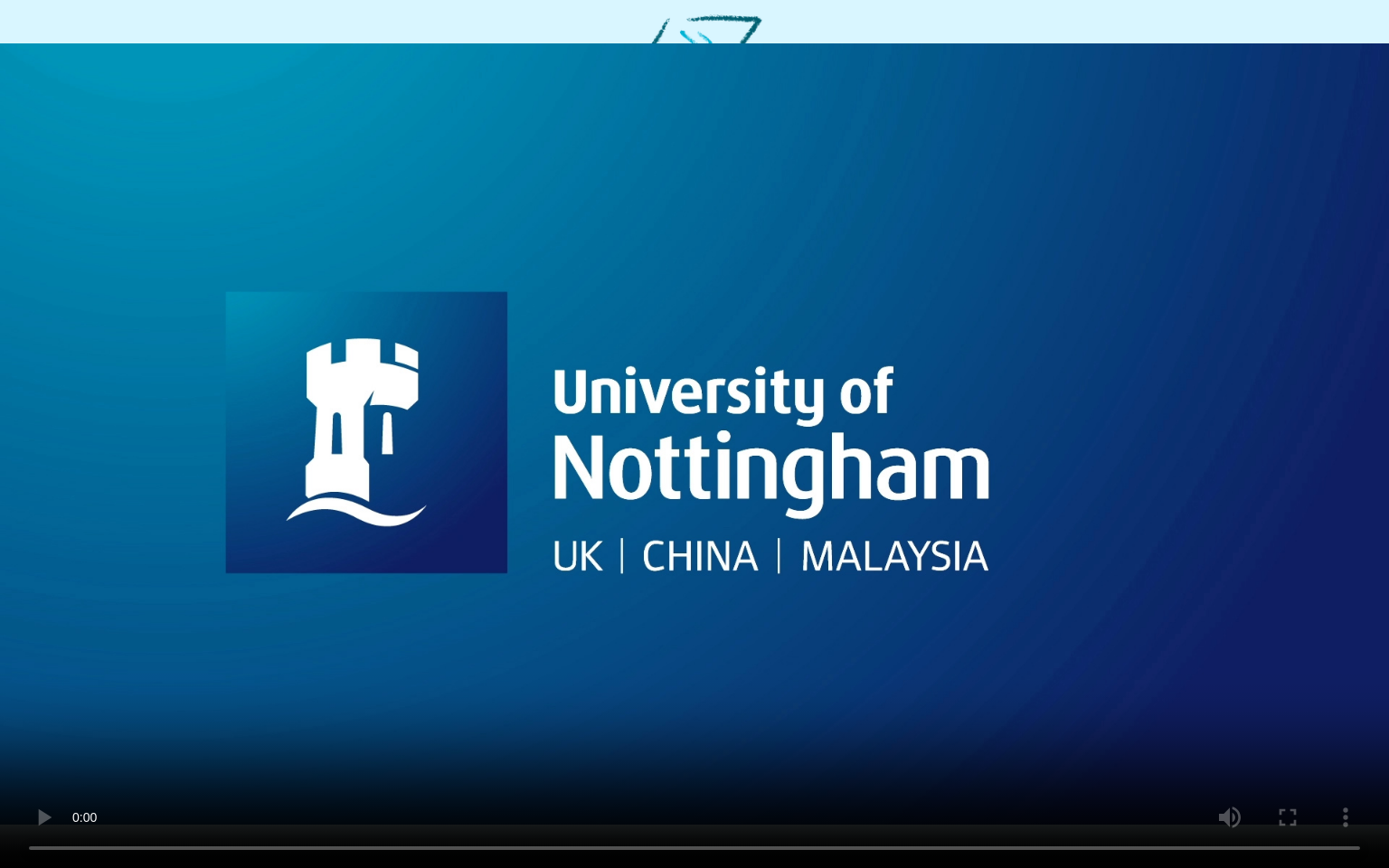 type 